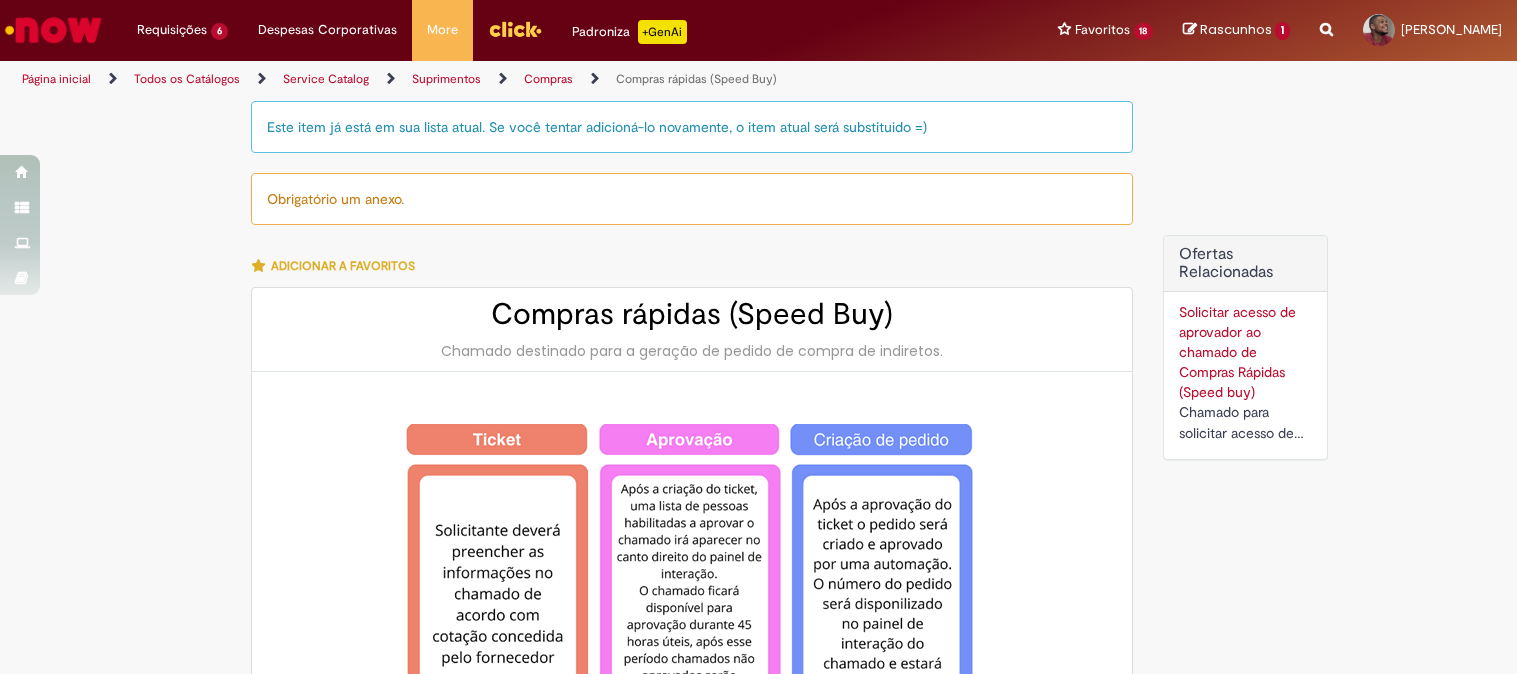 type on "**********" 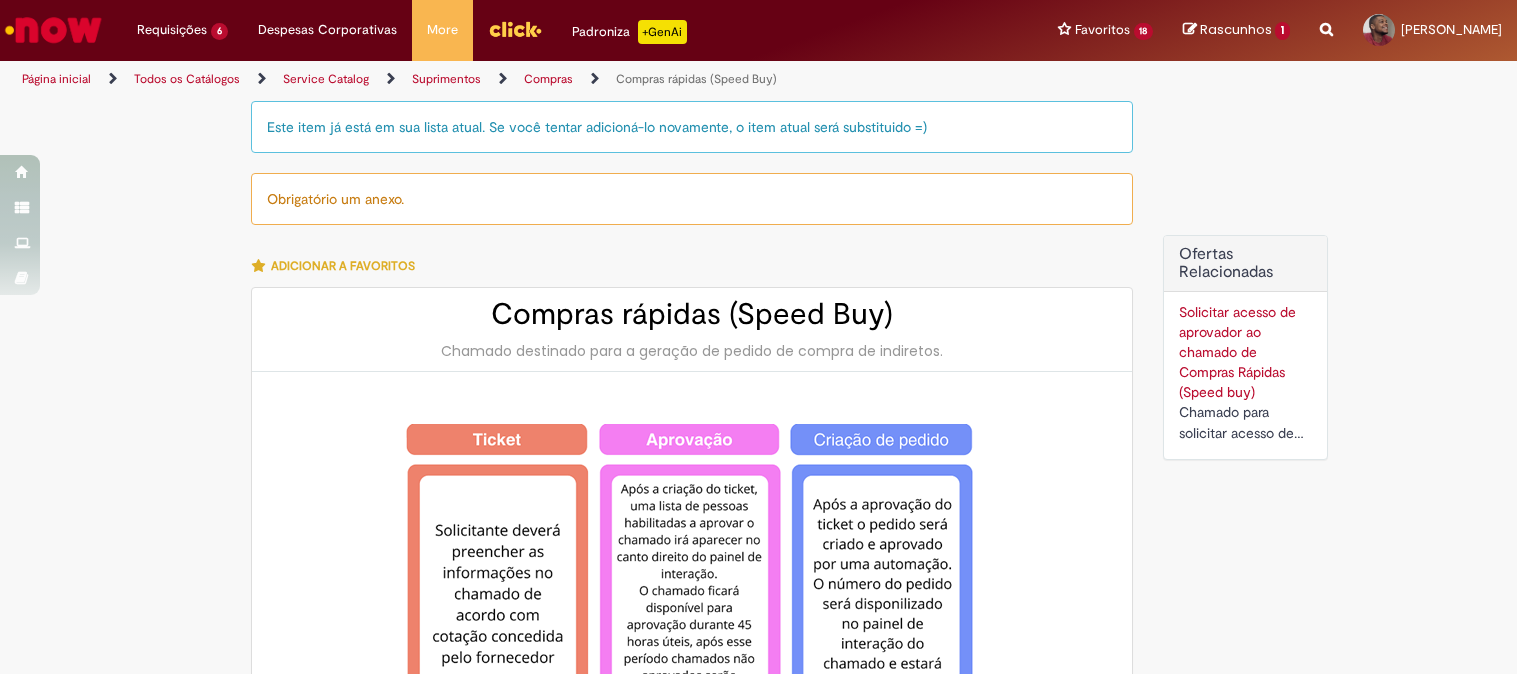 scroll, scrollTop: 0, scrollLeft: 0, axis: both 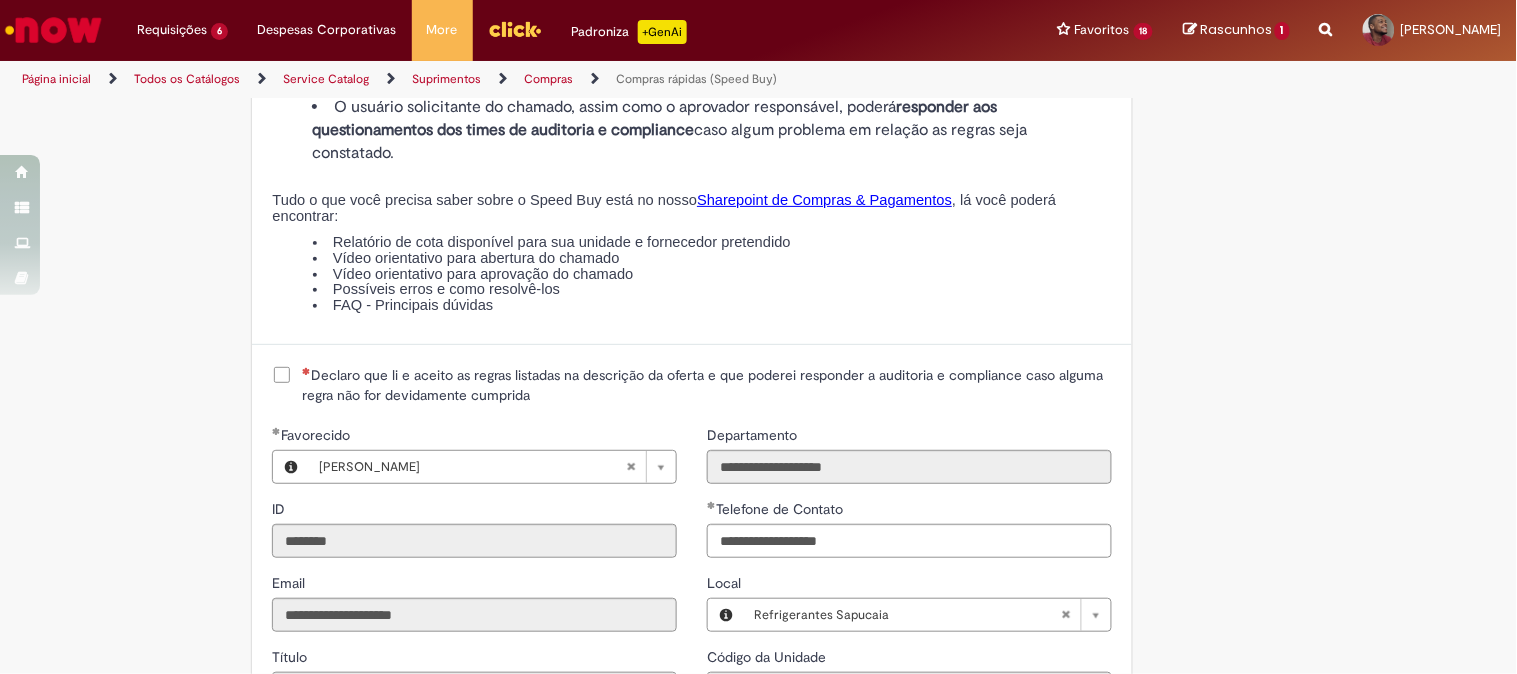 click on "Declaro que li e aceito as regras listadas na descrição da oferta e que poderei responder a auditoria e compliance caso alguma regra não for devidamente cumprida" at bounding box center [707, 385] 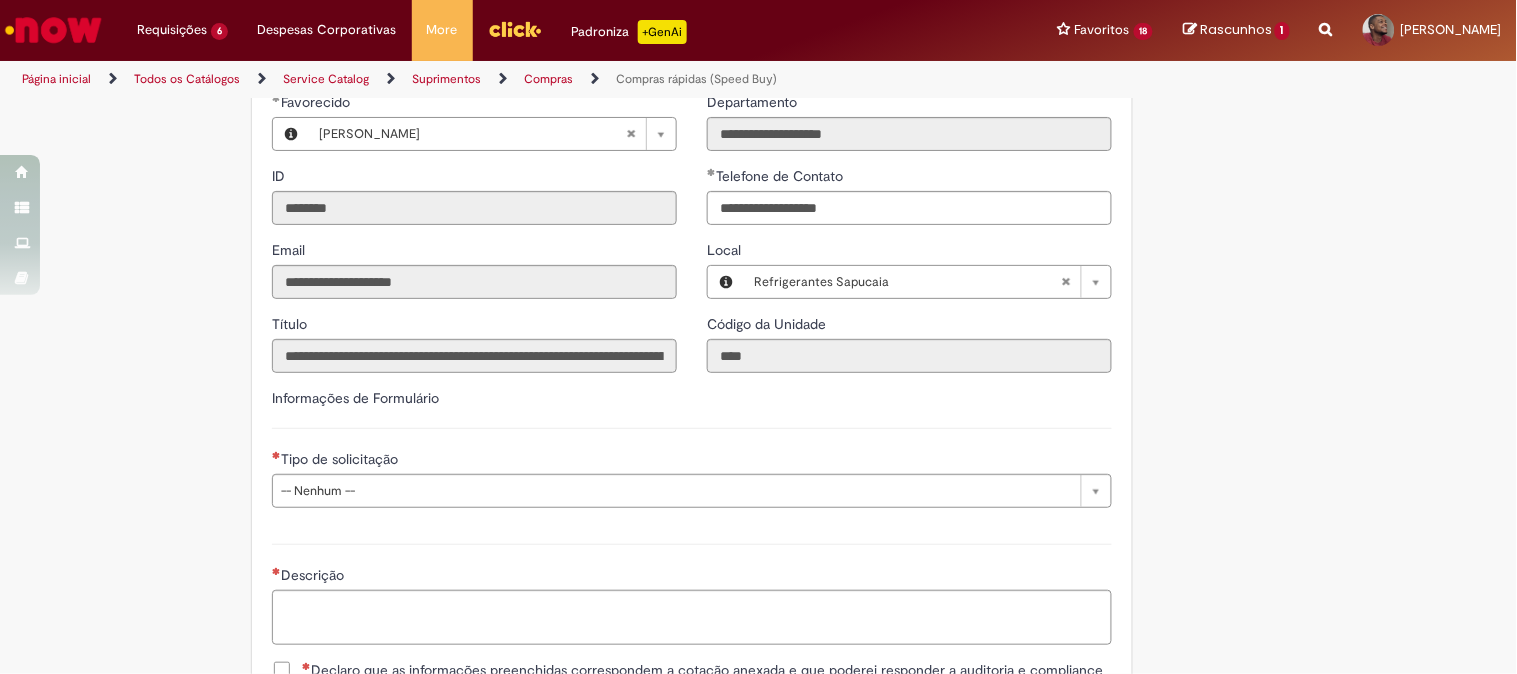 scroll, scrollTop: 2888, scrollLeft: 0, axis: vertical 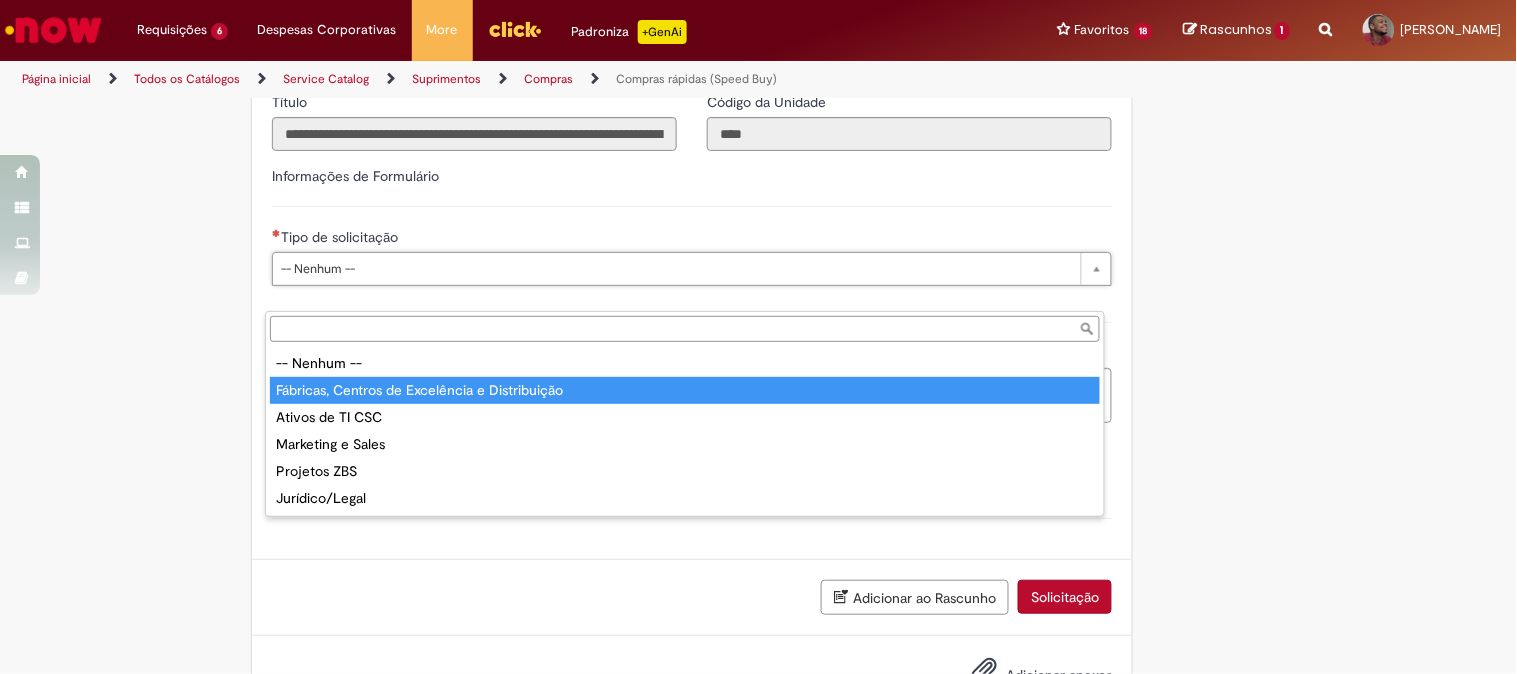 type on "**********" 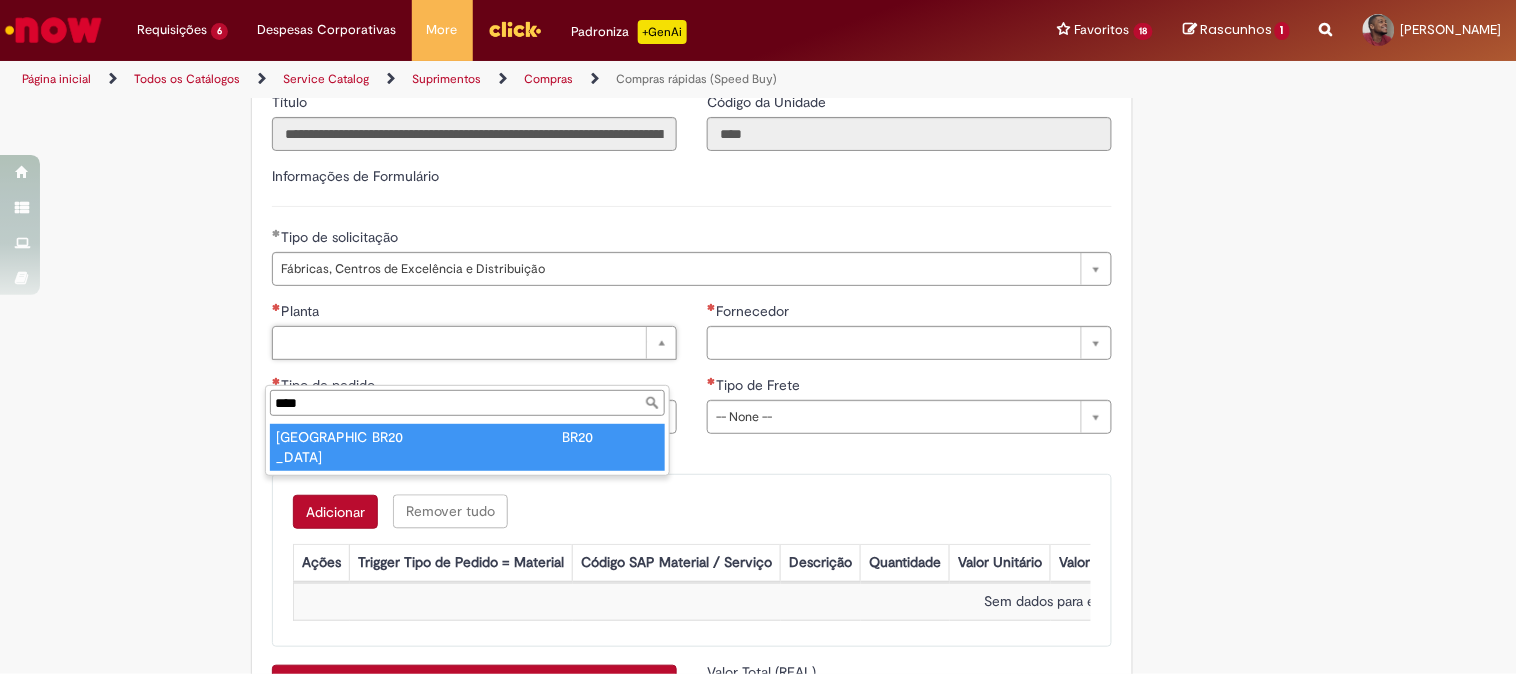 type on "****" 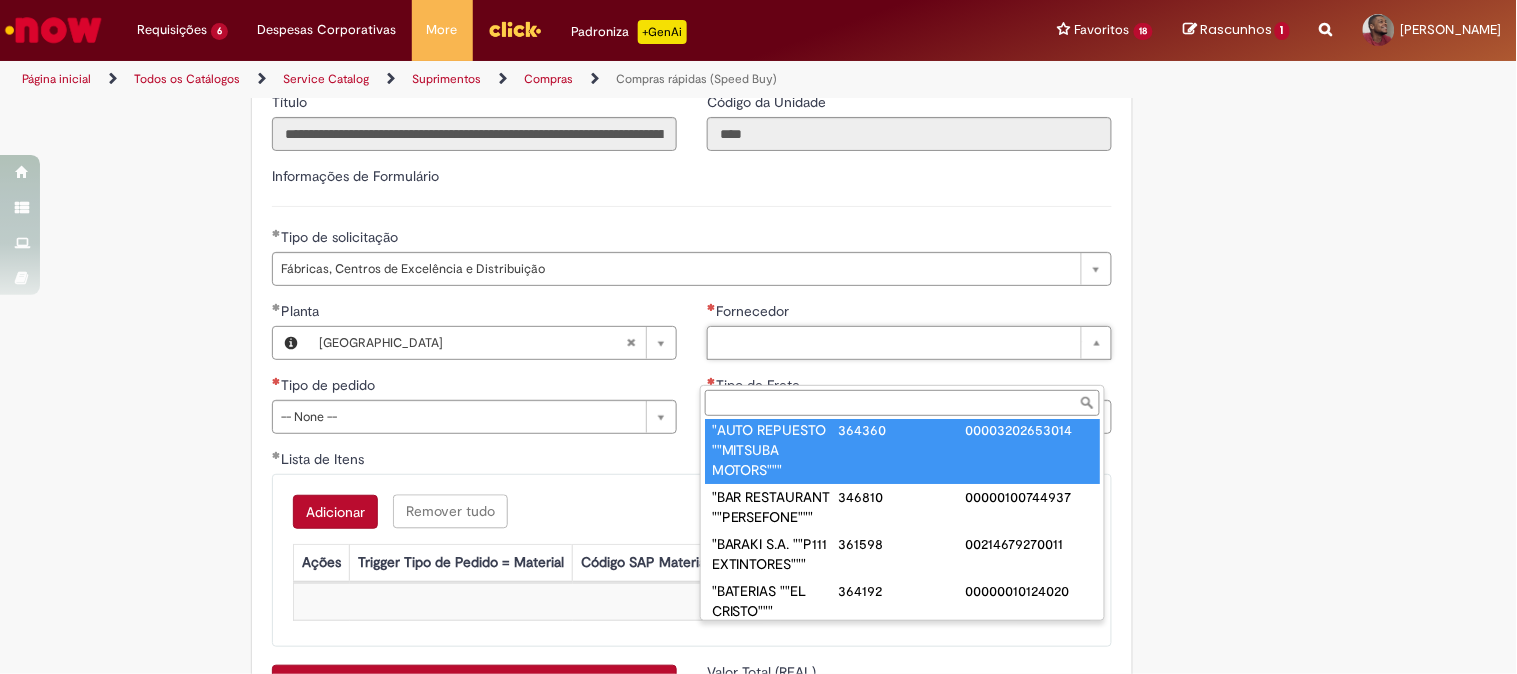 scroll, scrollTop: 0, scrollLeft: 0, axis: both 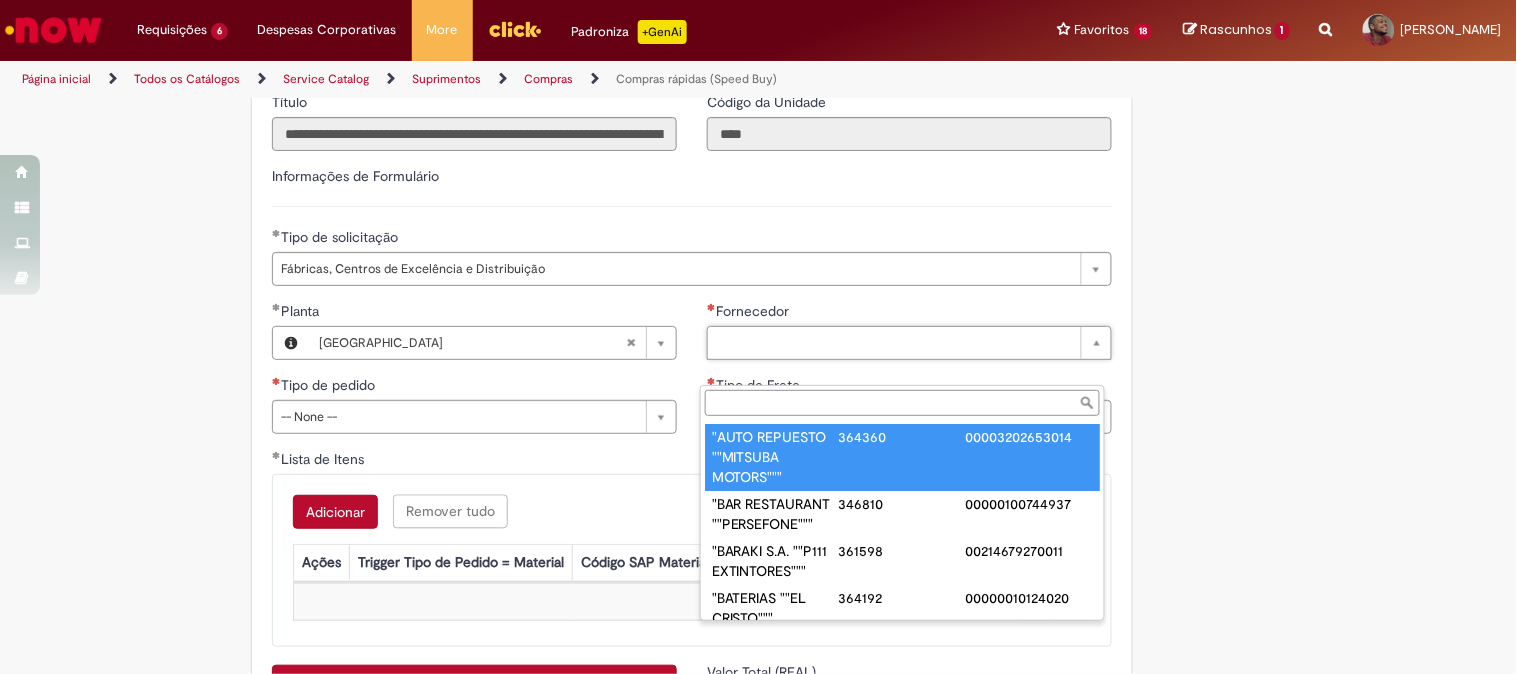 paste on "**********" 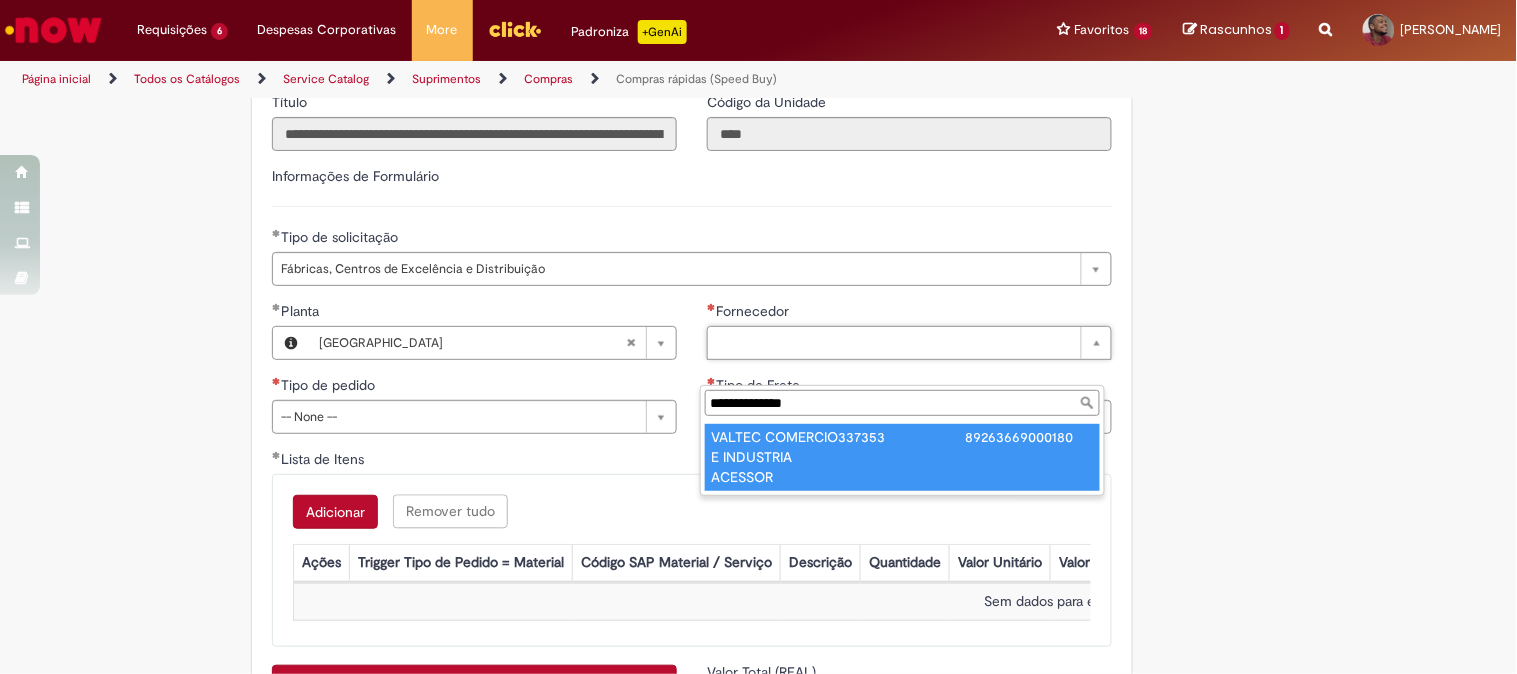 type on "**********" 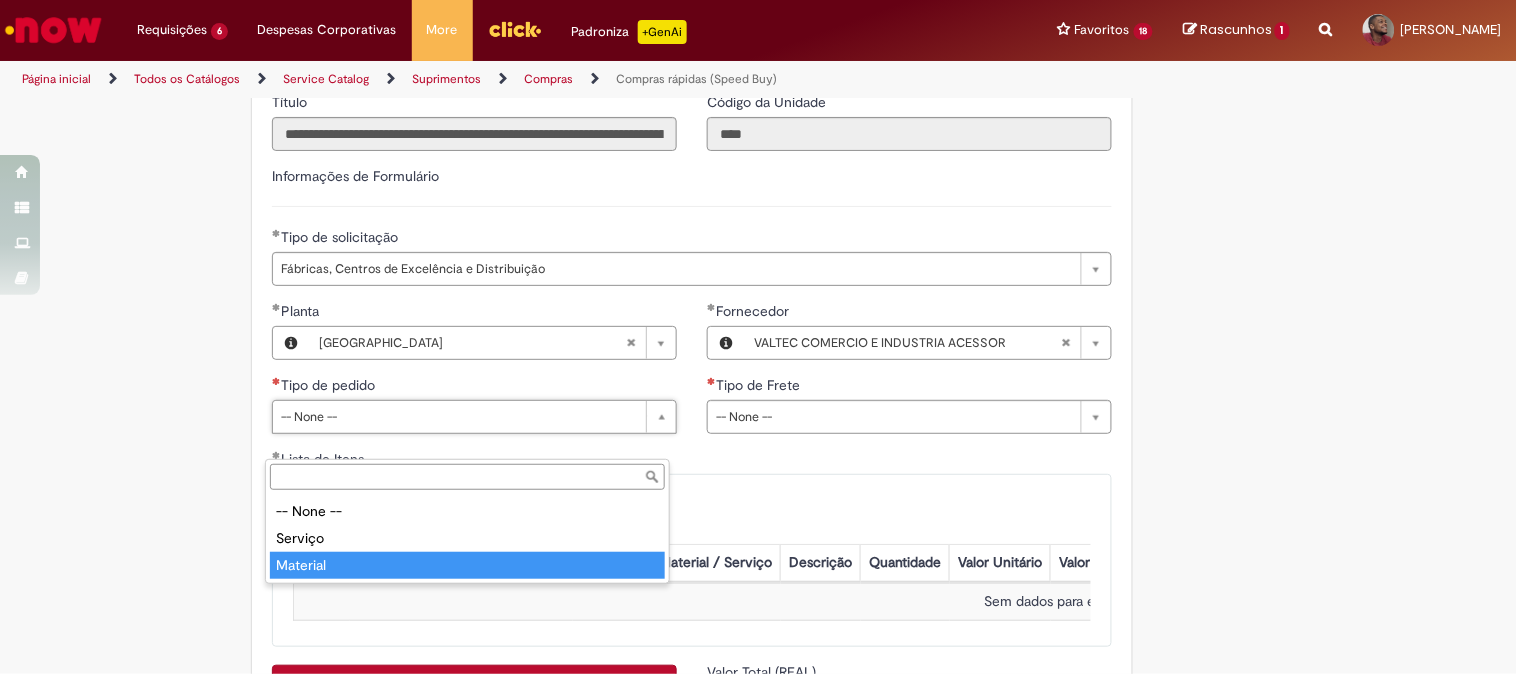 type on "********" 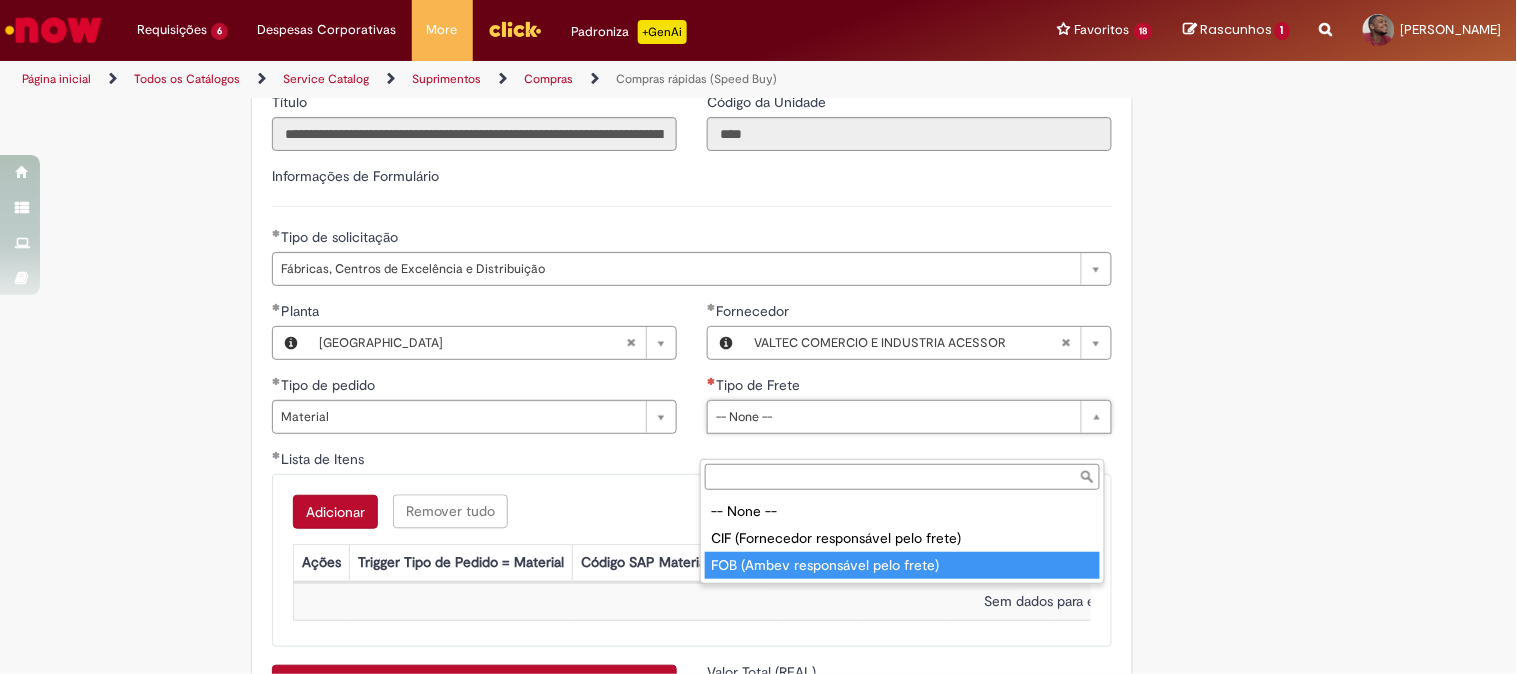 type on "**********" 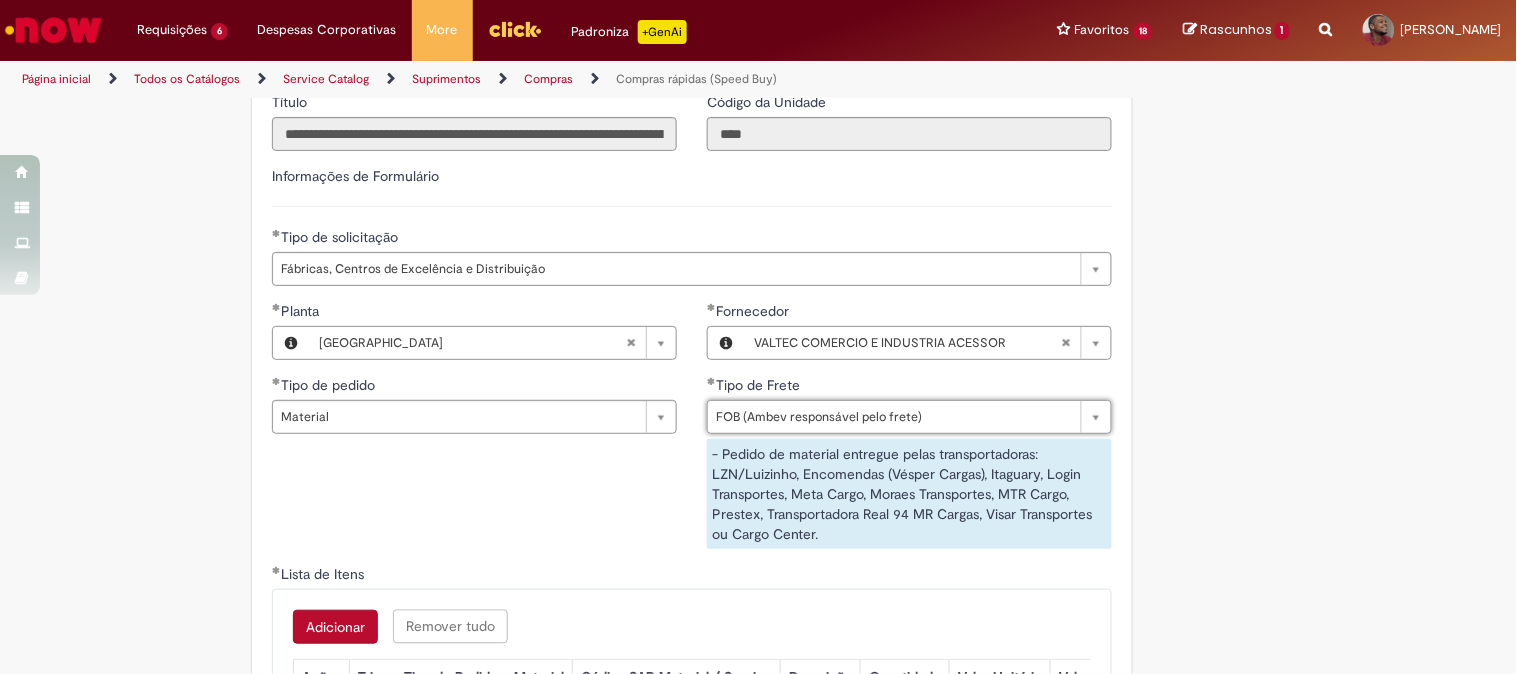 scroll, scrollTop: 3111, scrollLeft: 0, axis: vertical 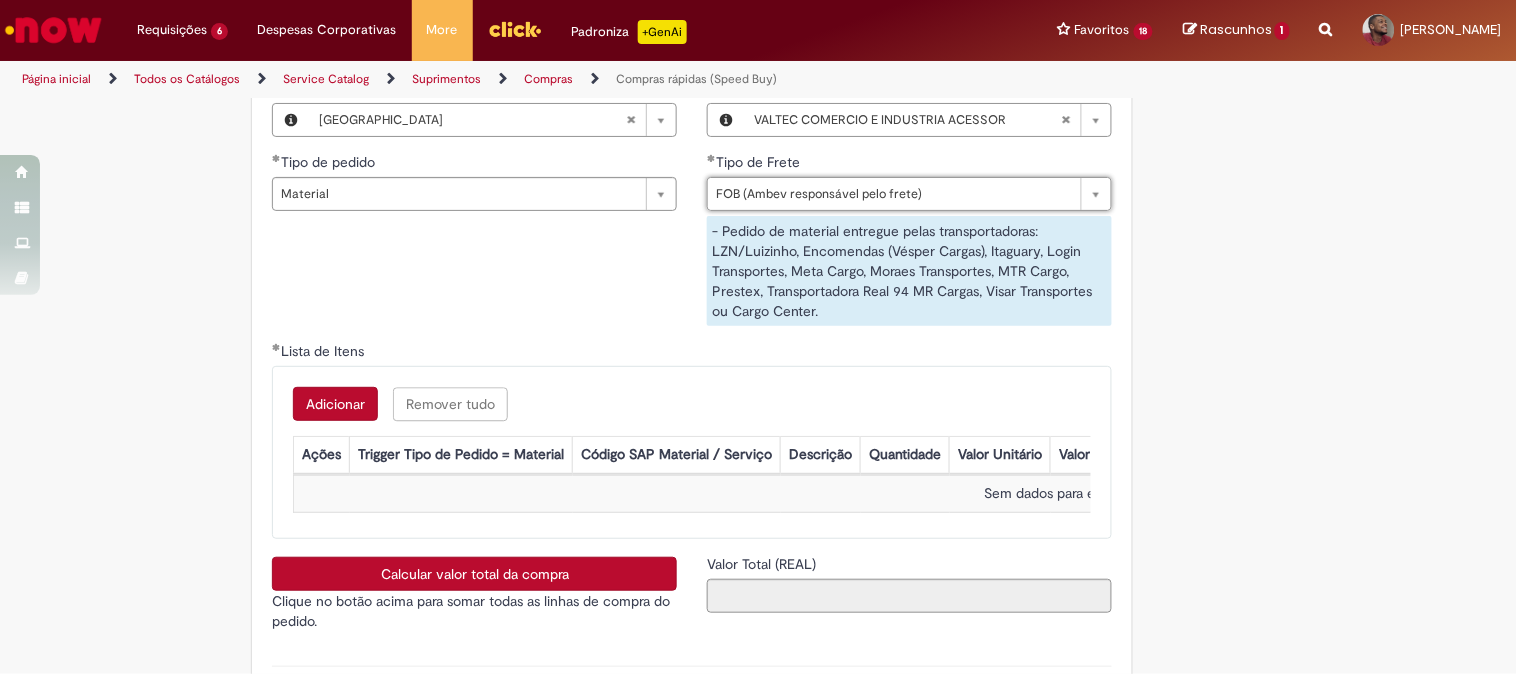 click on "Adicionar" at bounding box center [335, 404] 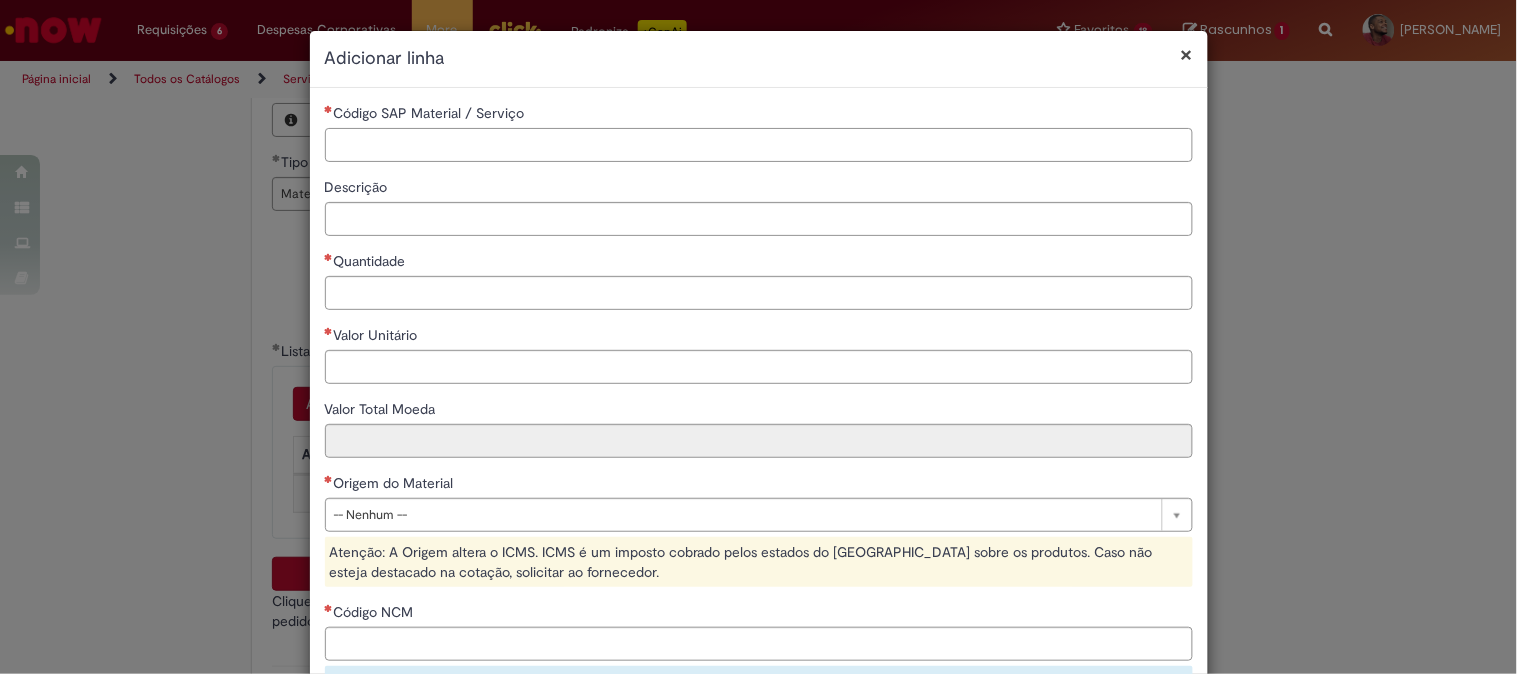 click on "Código SAP Material / Serviço" at bounding box center [759, 145] 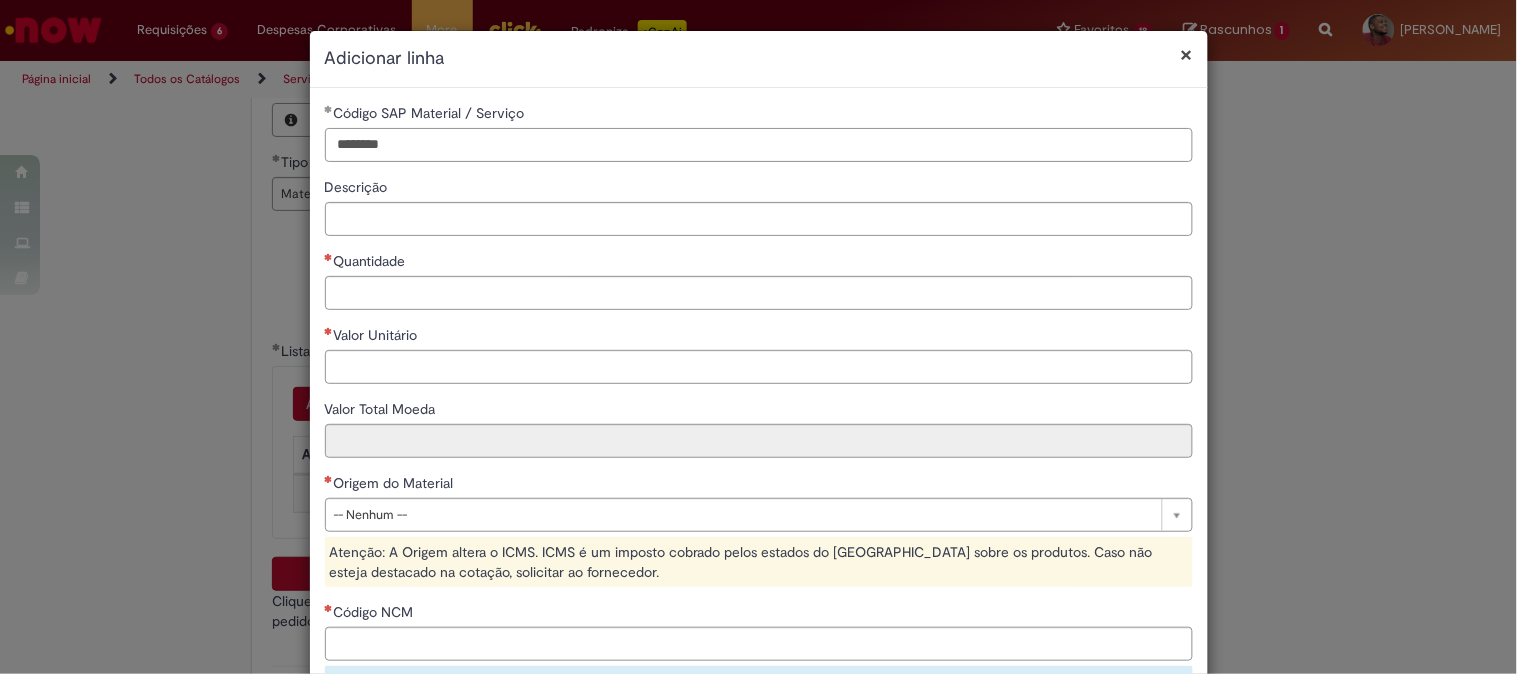 type on "********" 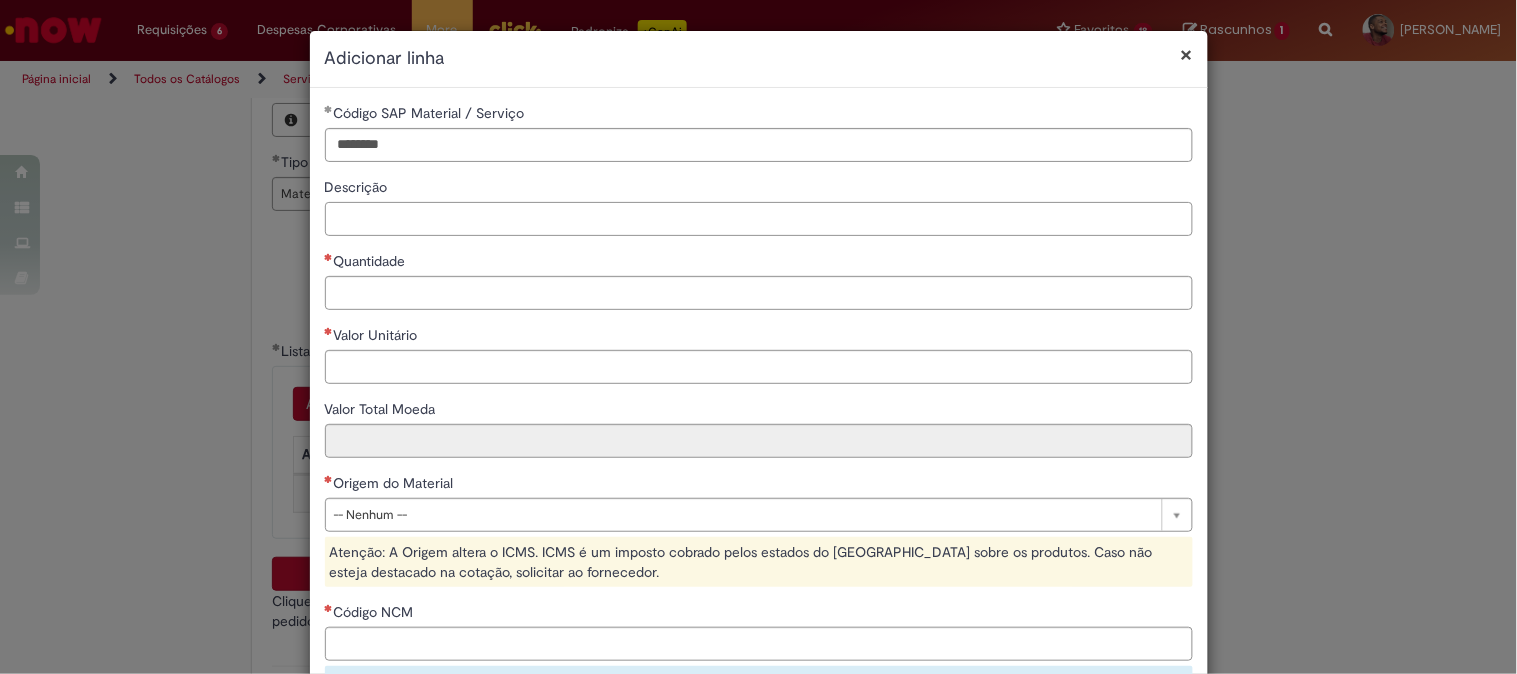 paste on "**********" 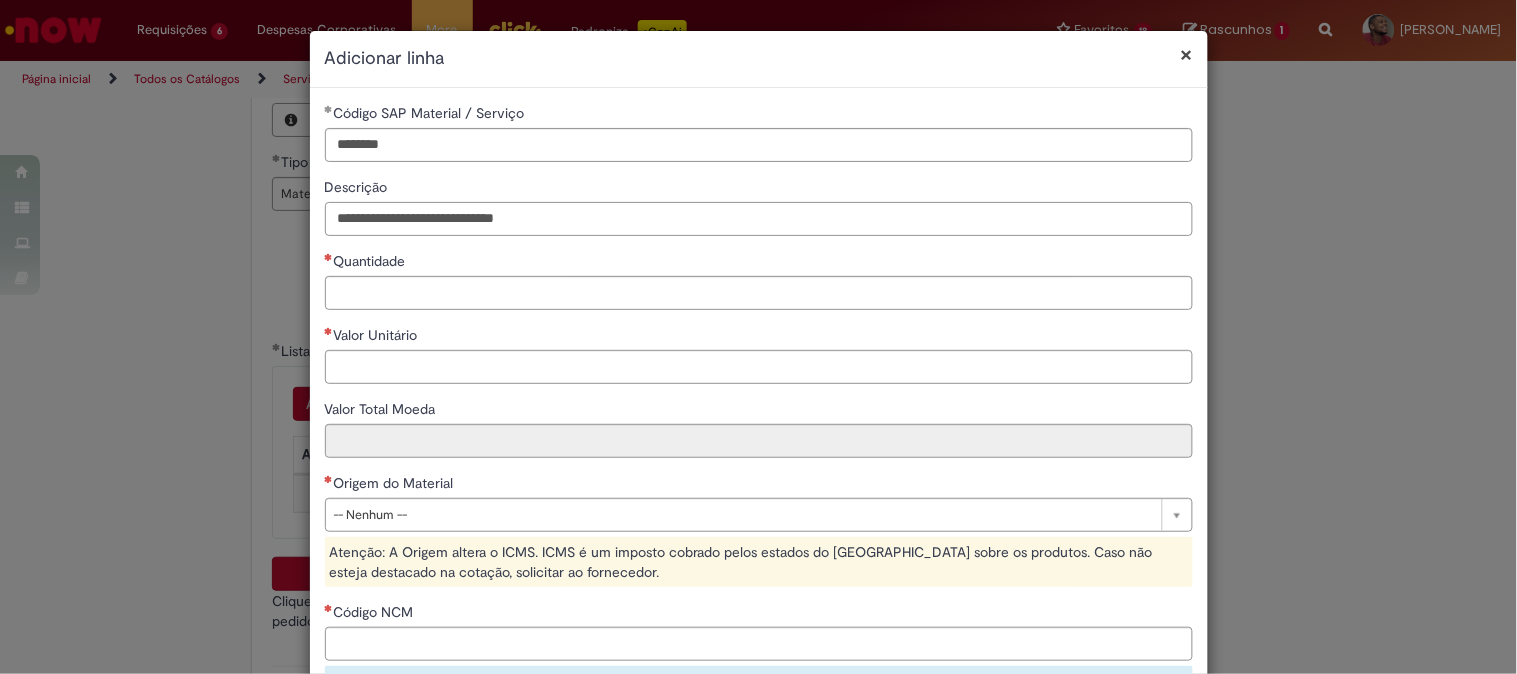 click on "**********" at bounding box center (759, 219) 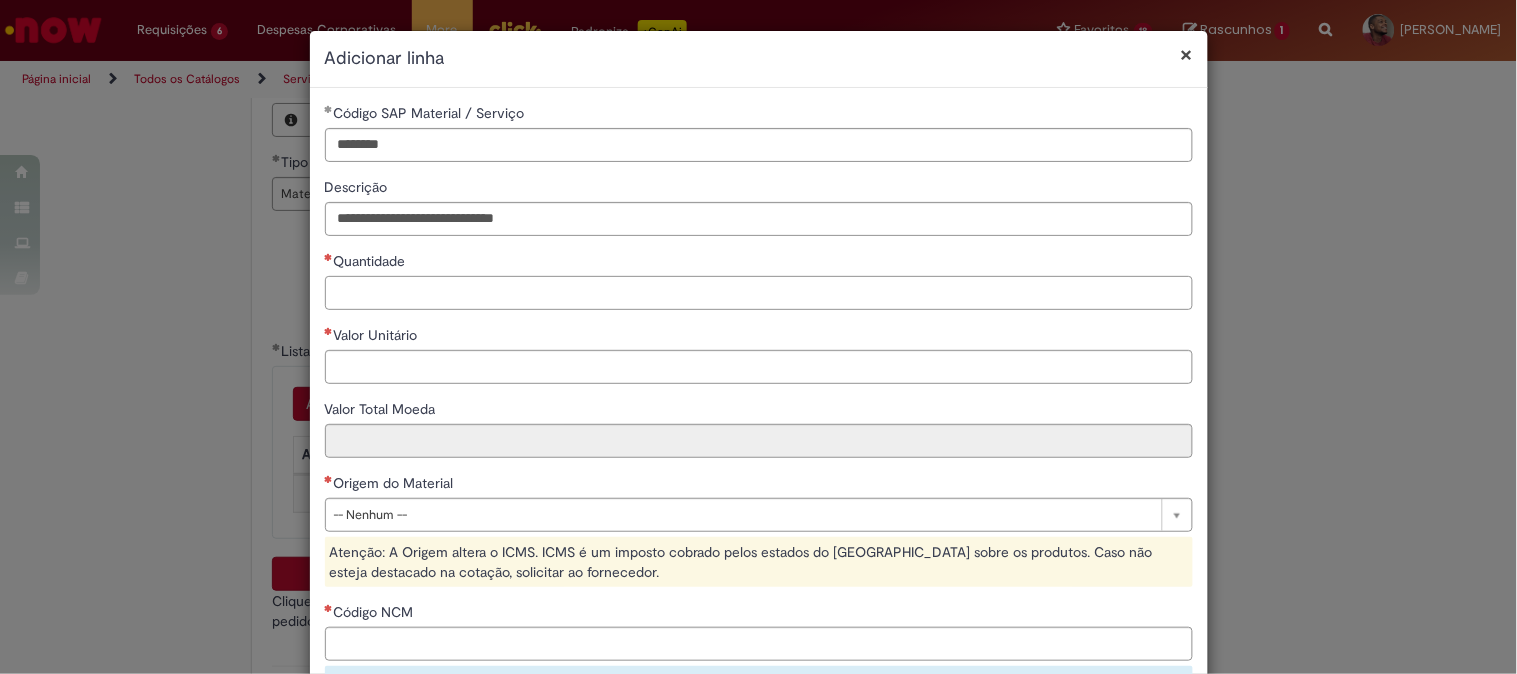 click on "Quantidade" at bounding box center (759, 293) 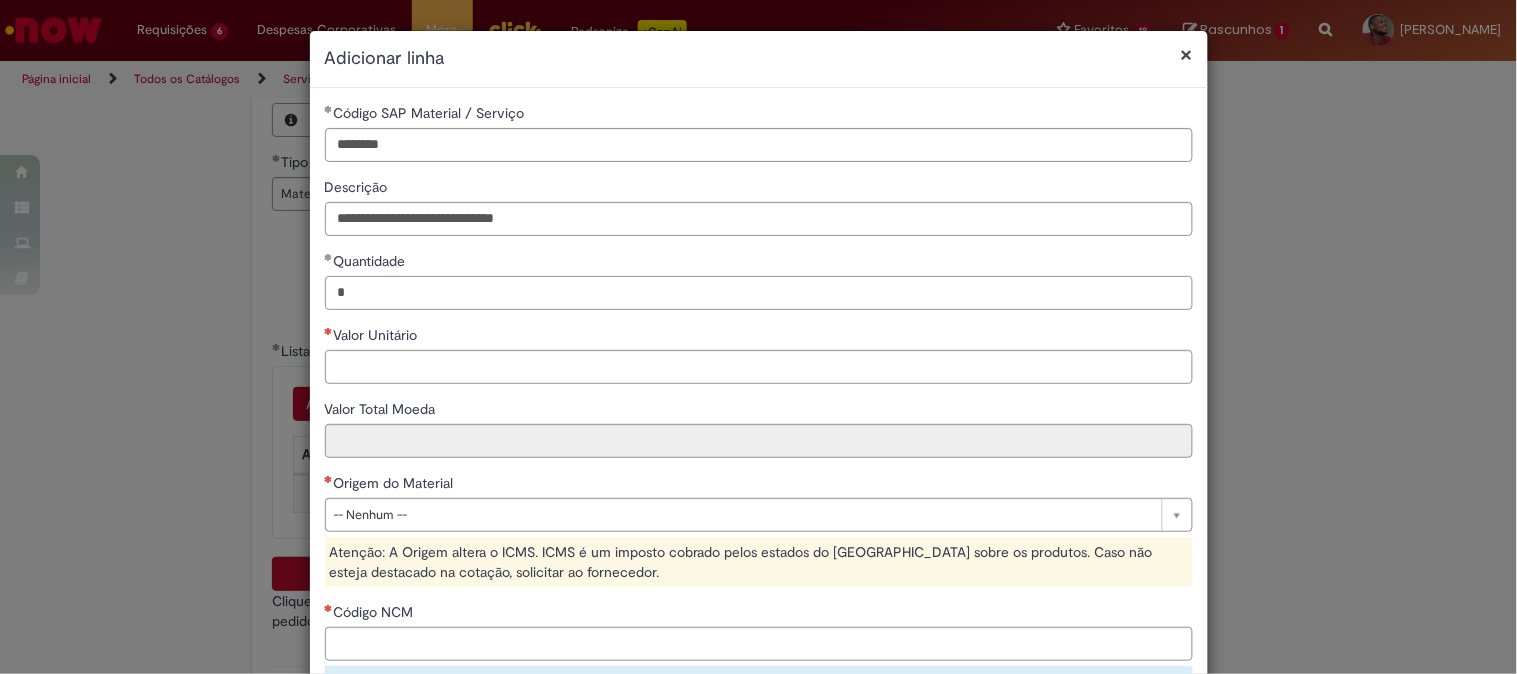 type on "*" 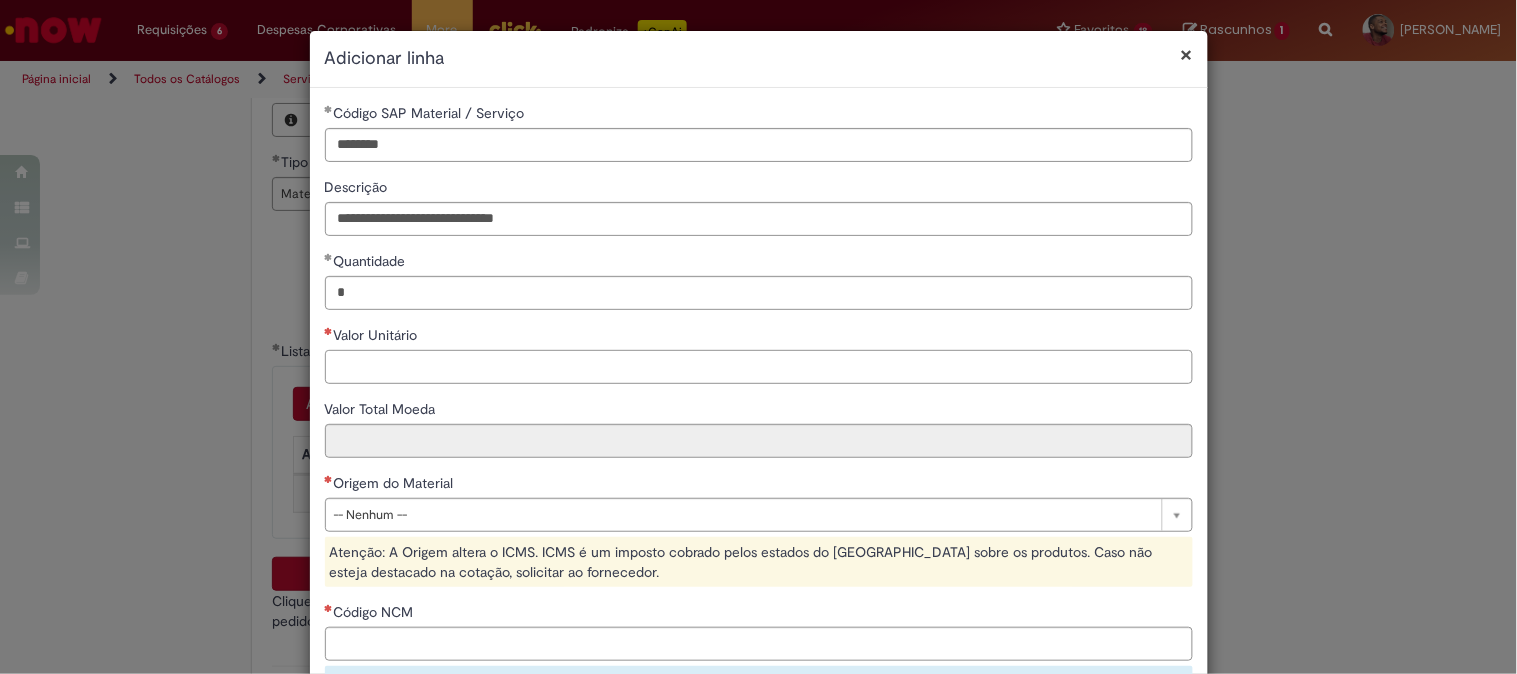 click on "Valor Unitário" at bounding box center (759, 367) 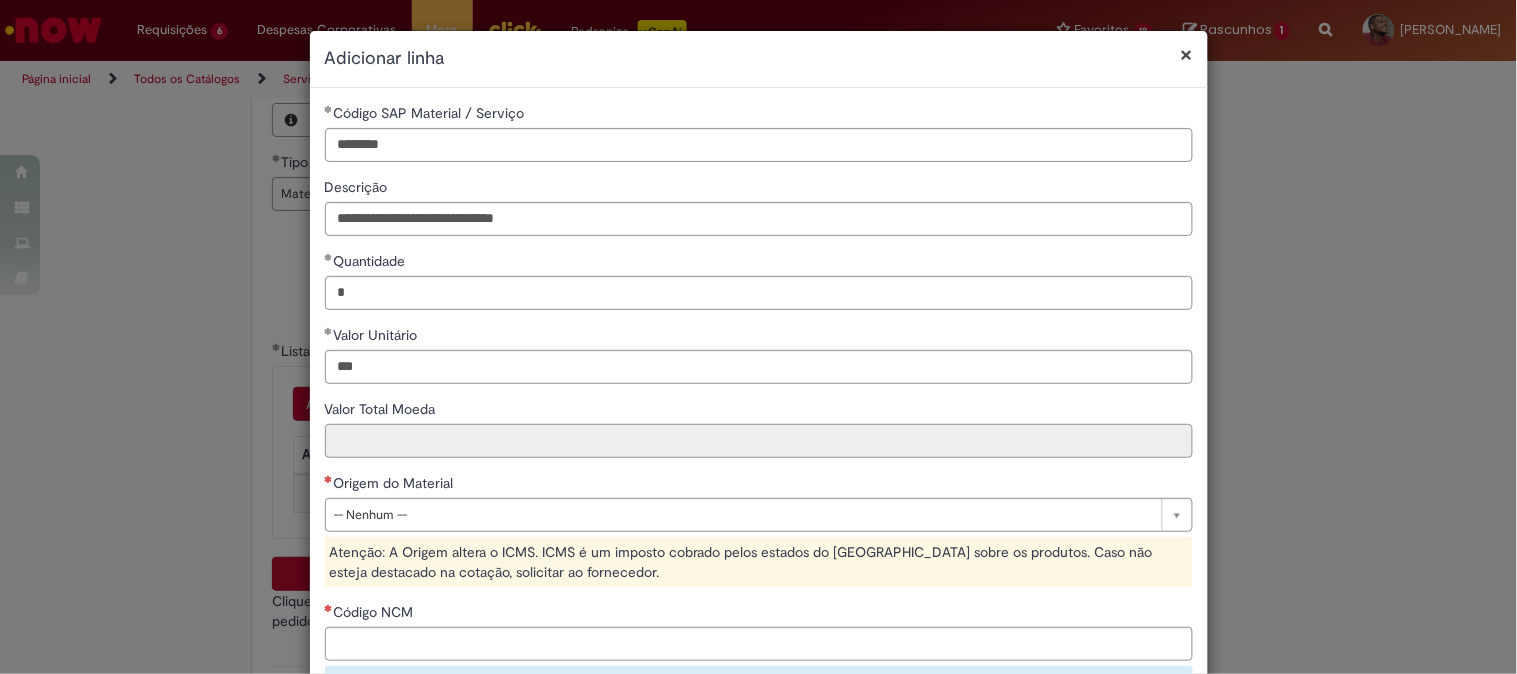 type on "******" 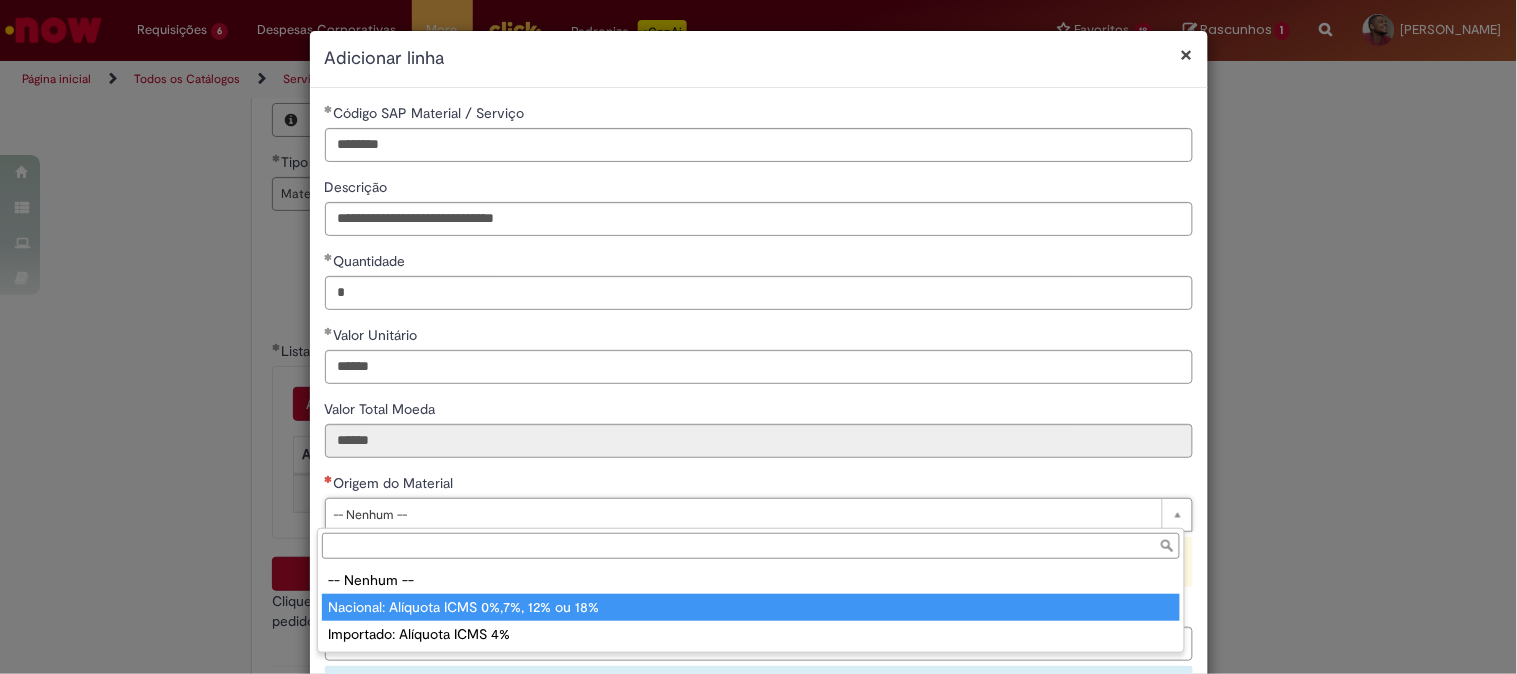 type on "**********" 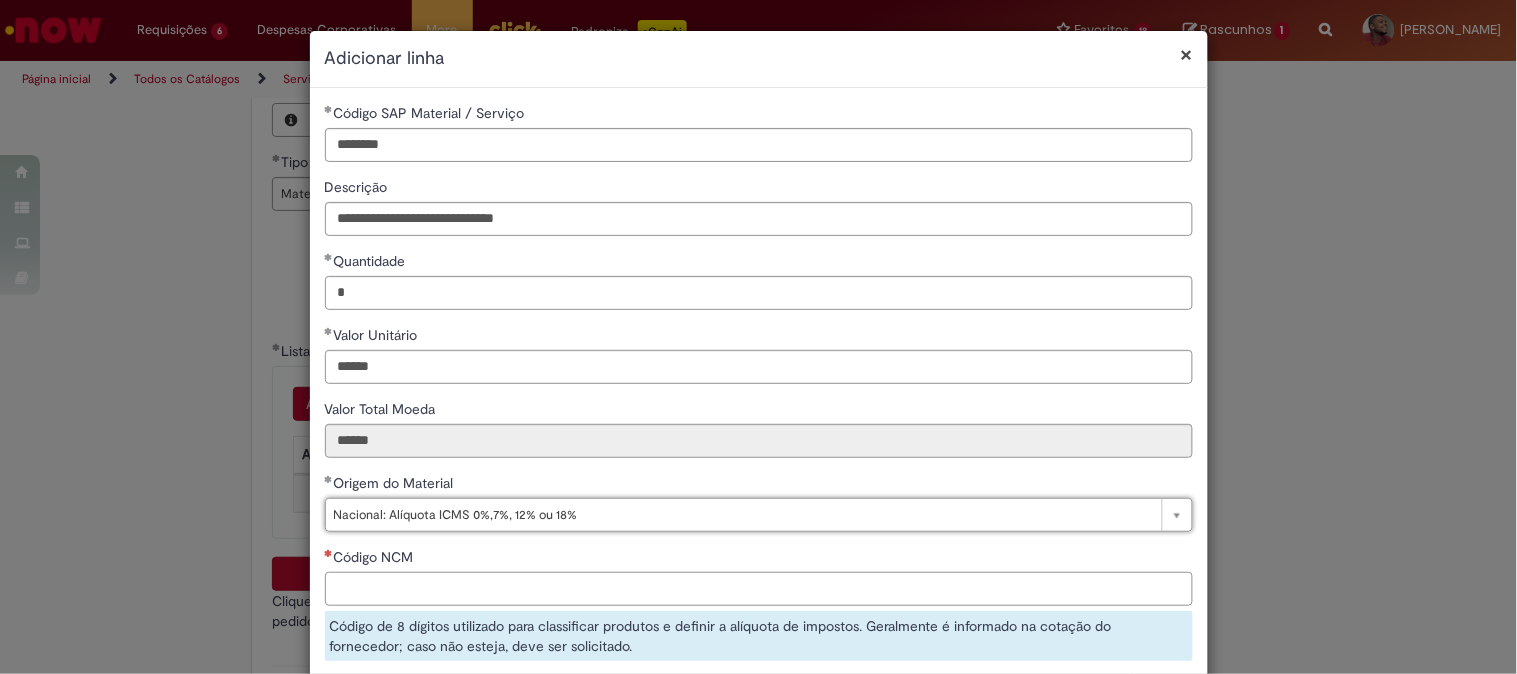 click on "Código NCM" at bounding box center [759, 589] 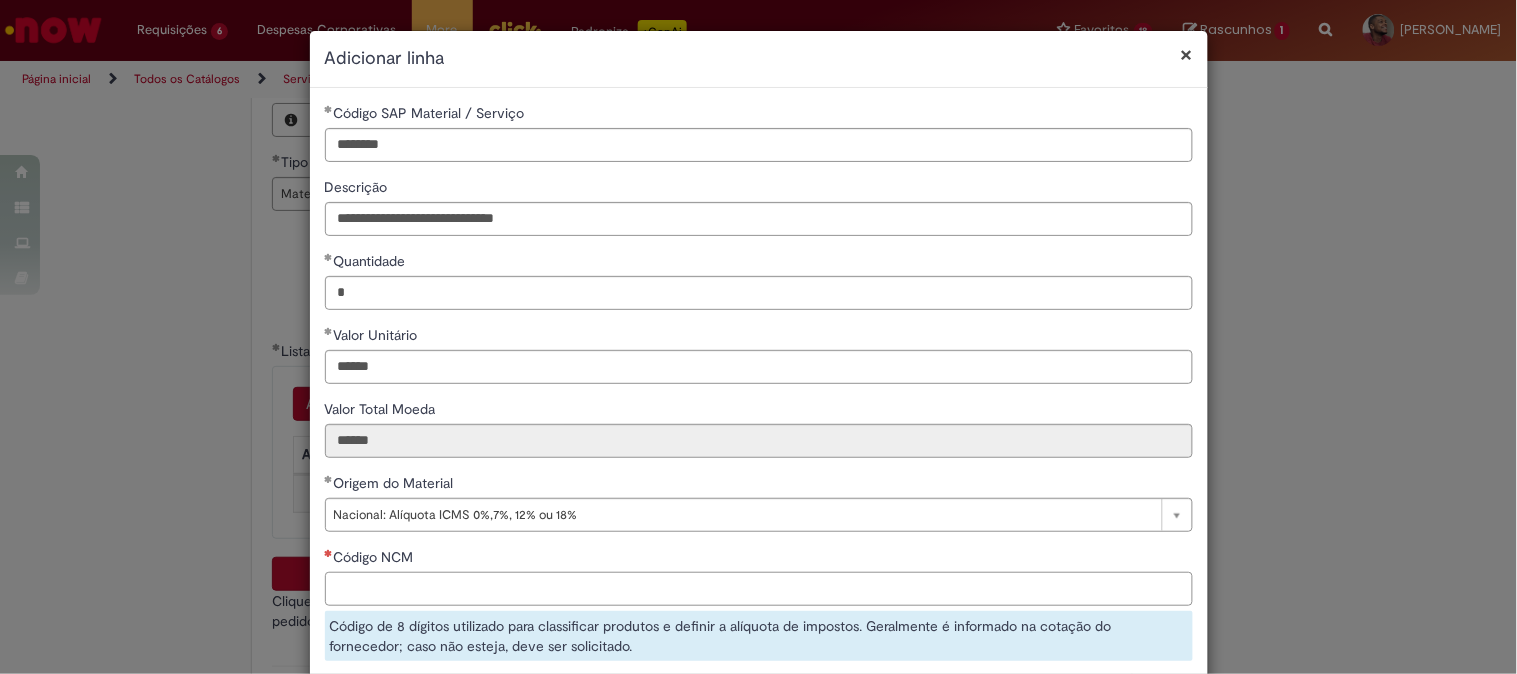 paste on "**********" 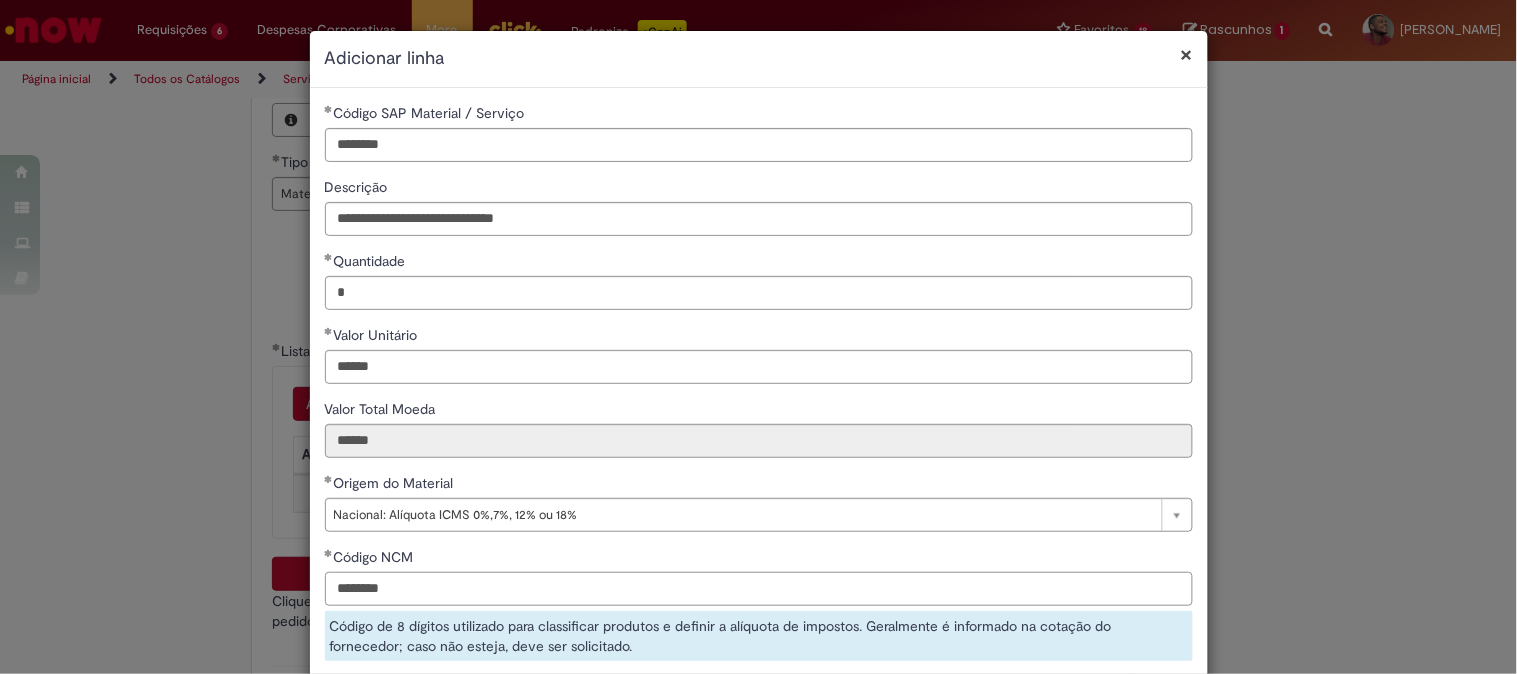 scroll, scrollTop: 261, scrollLeft: 0, axis: vertical 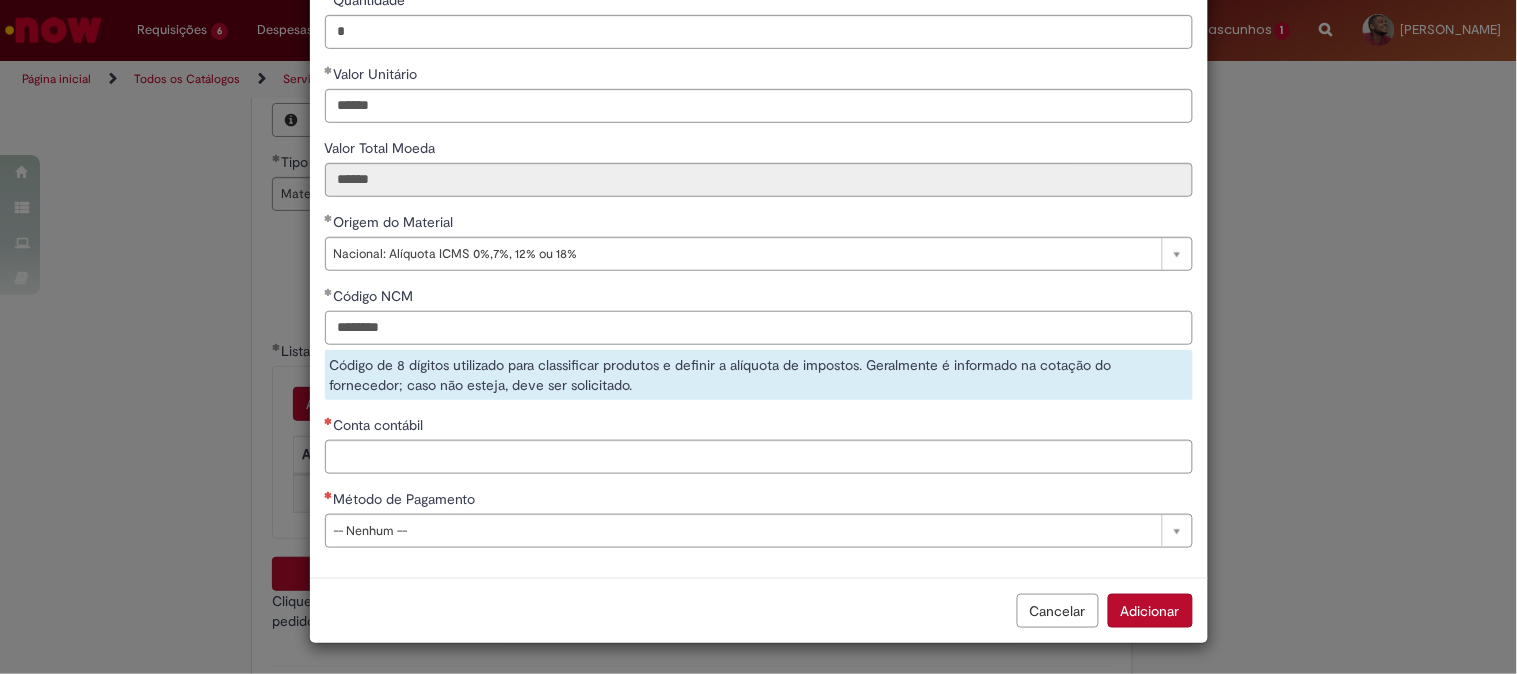 type on "********" 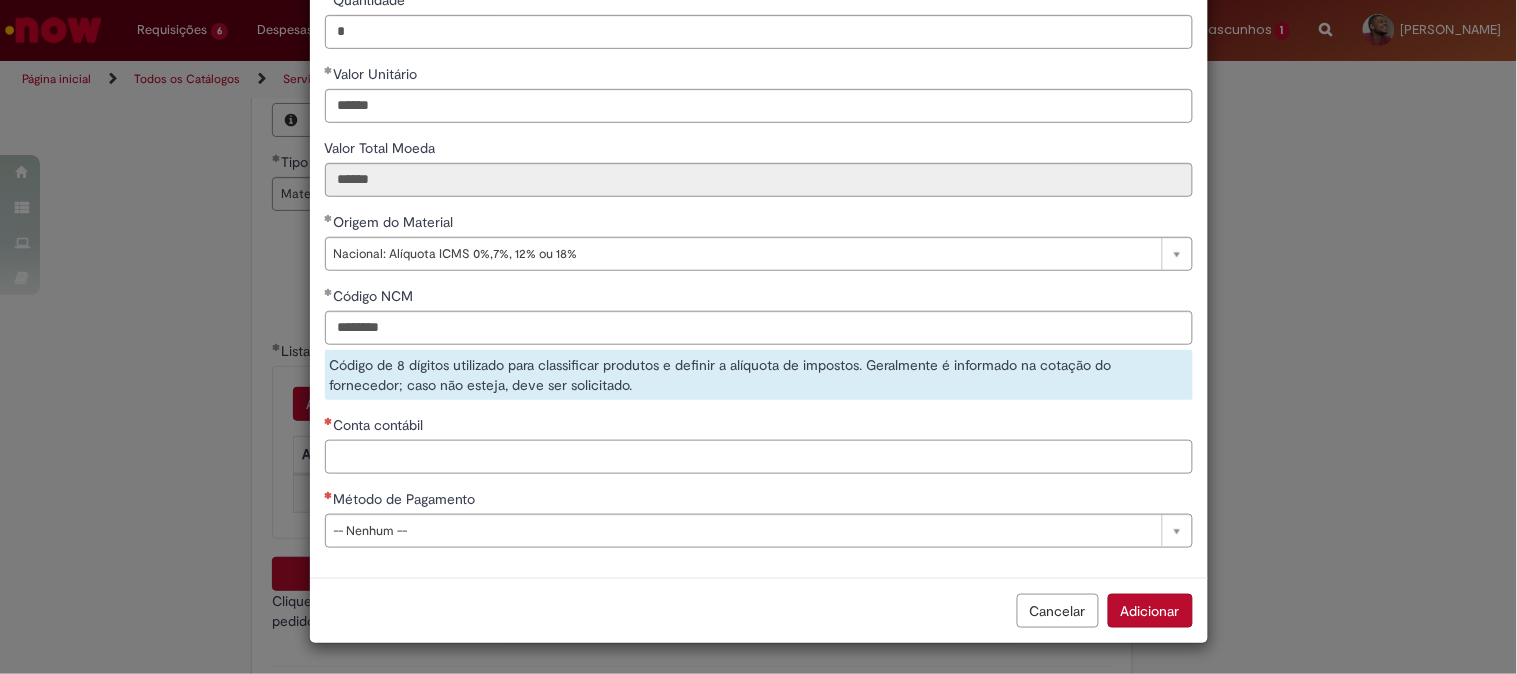 click on "Conta contábil" at bounding box center (759, 457) 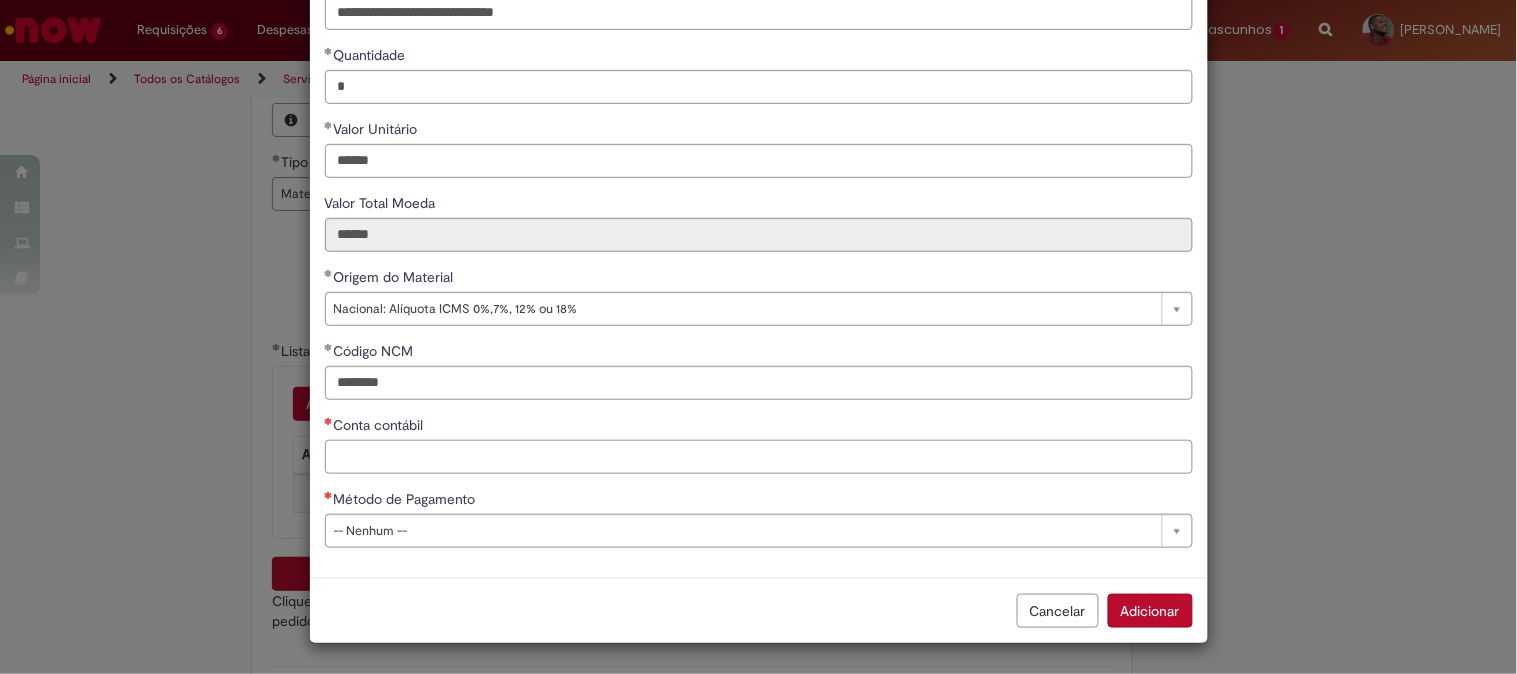 scroll, scrollTop: 206, scrollLeft: 0, axis: vertical 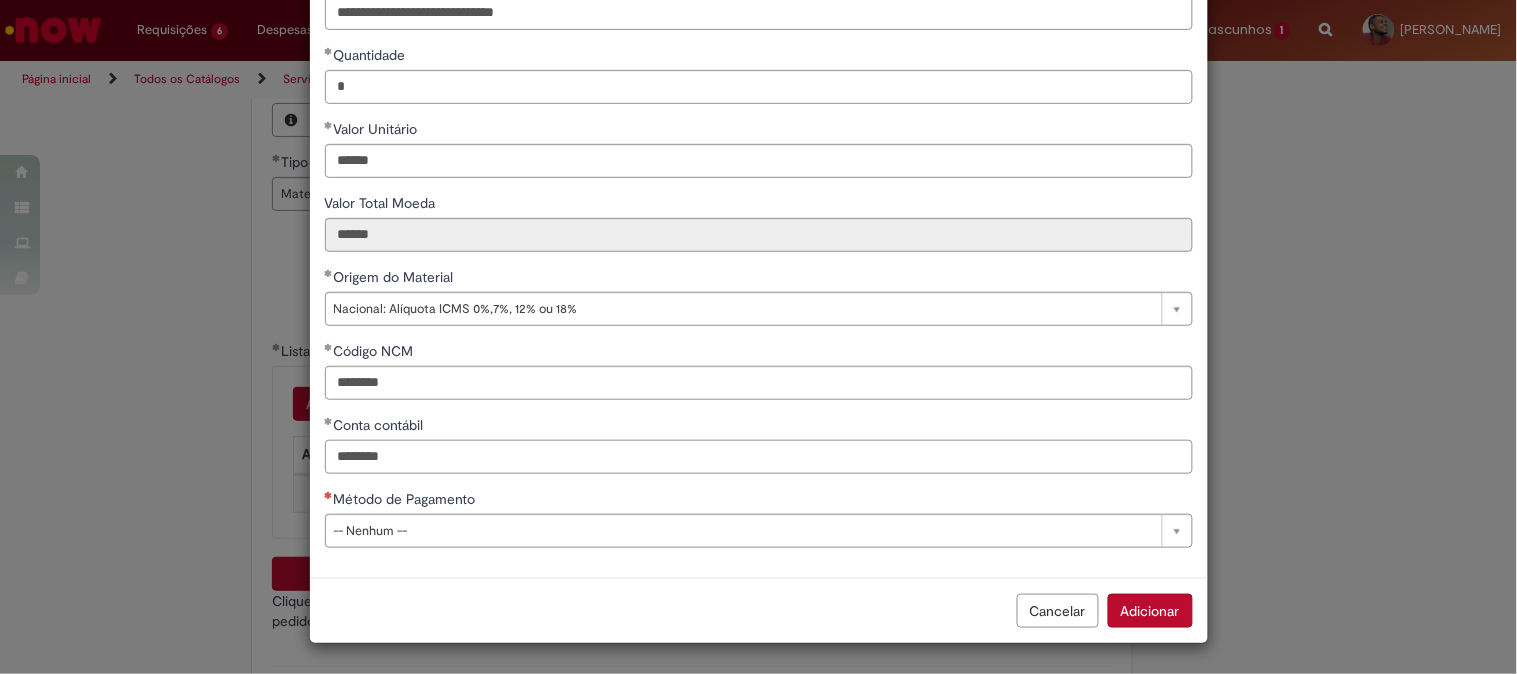 type on "********" 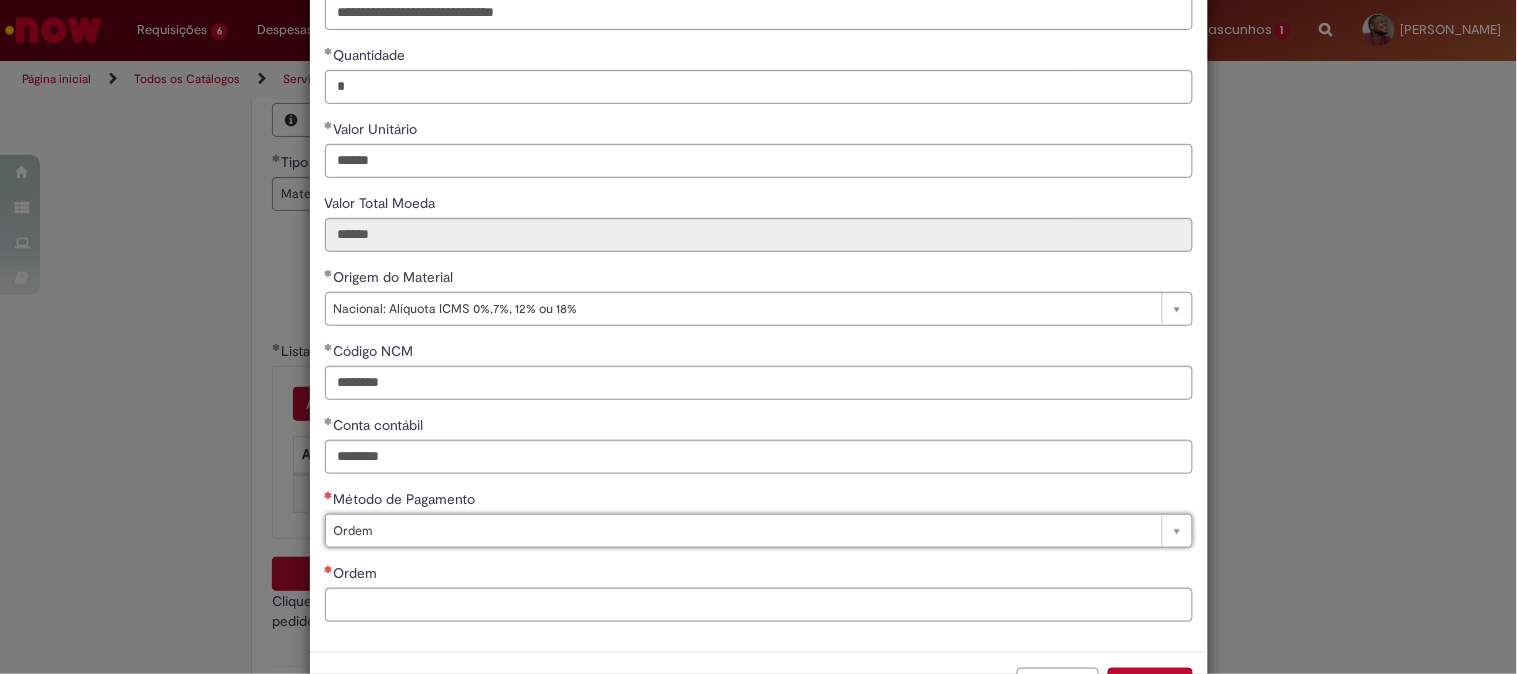 type on "*****" 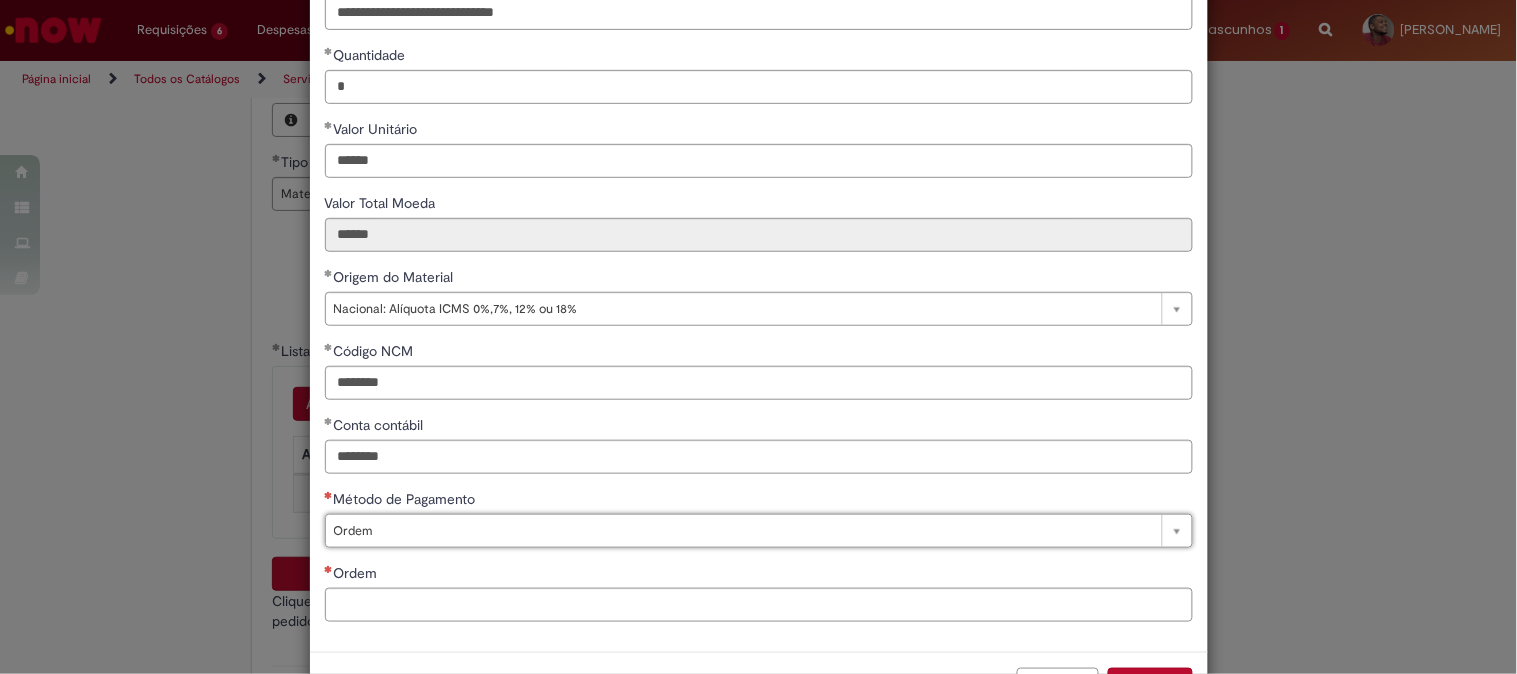 select on "*****" 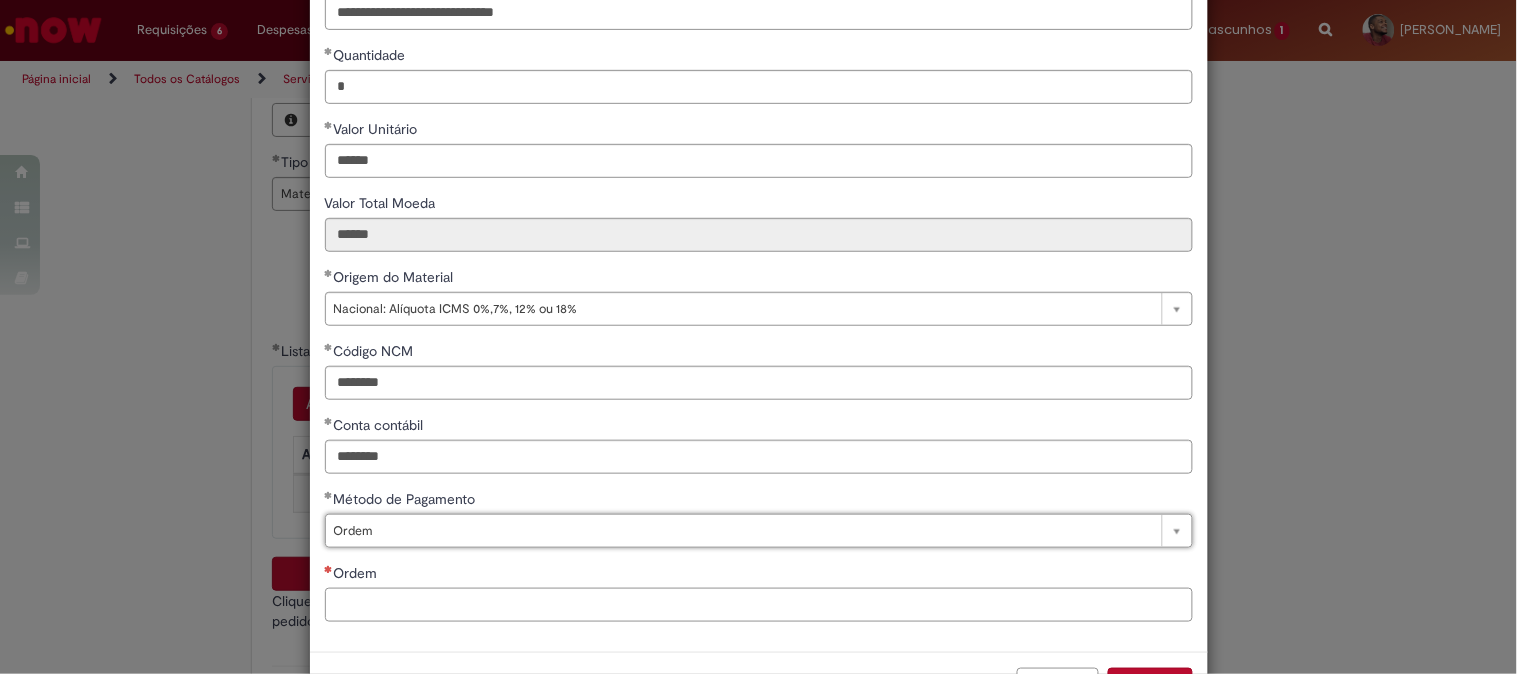 click on "Ordem" at bounding box center [759, 605] 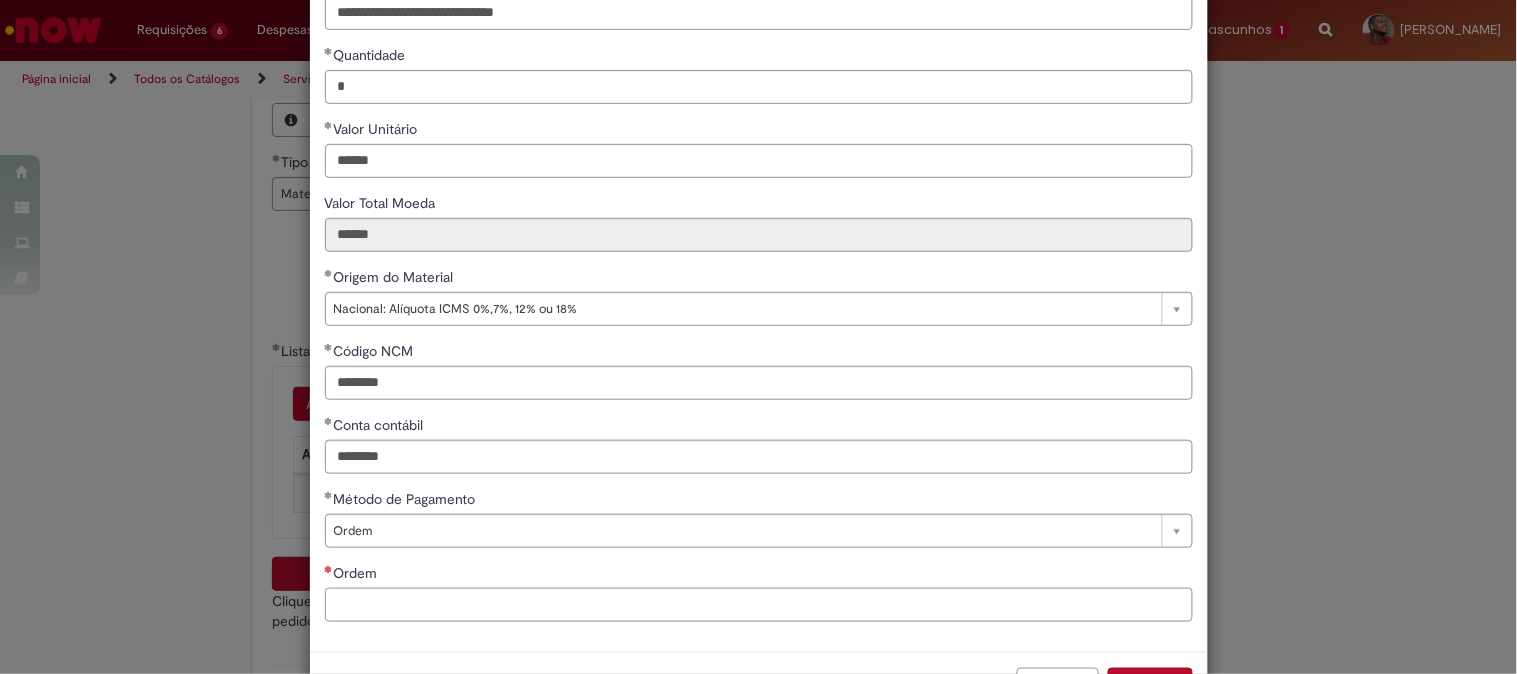 paste on "**********" 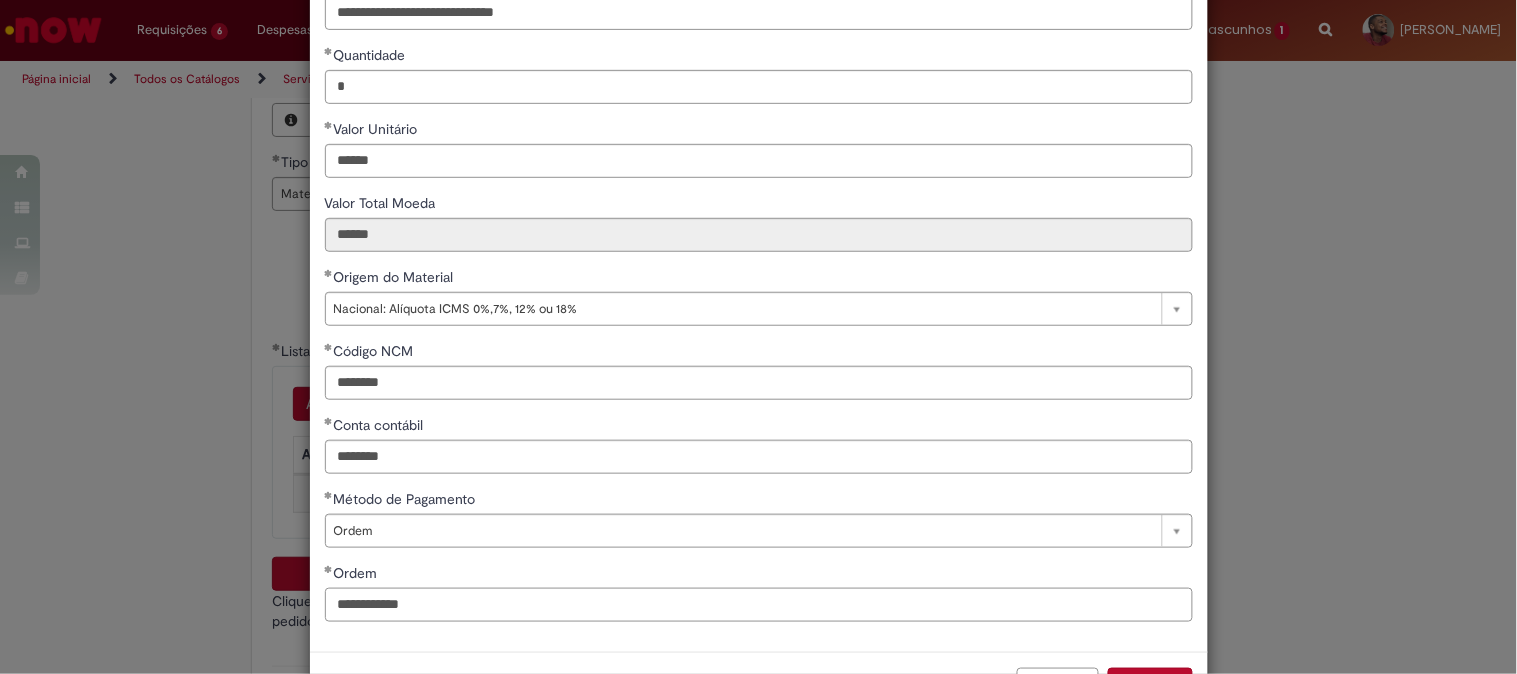 type on "**********" 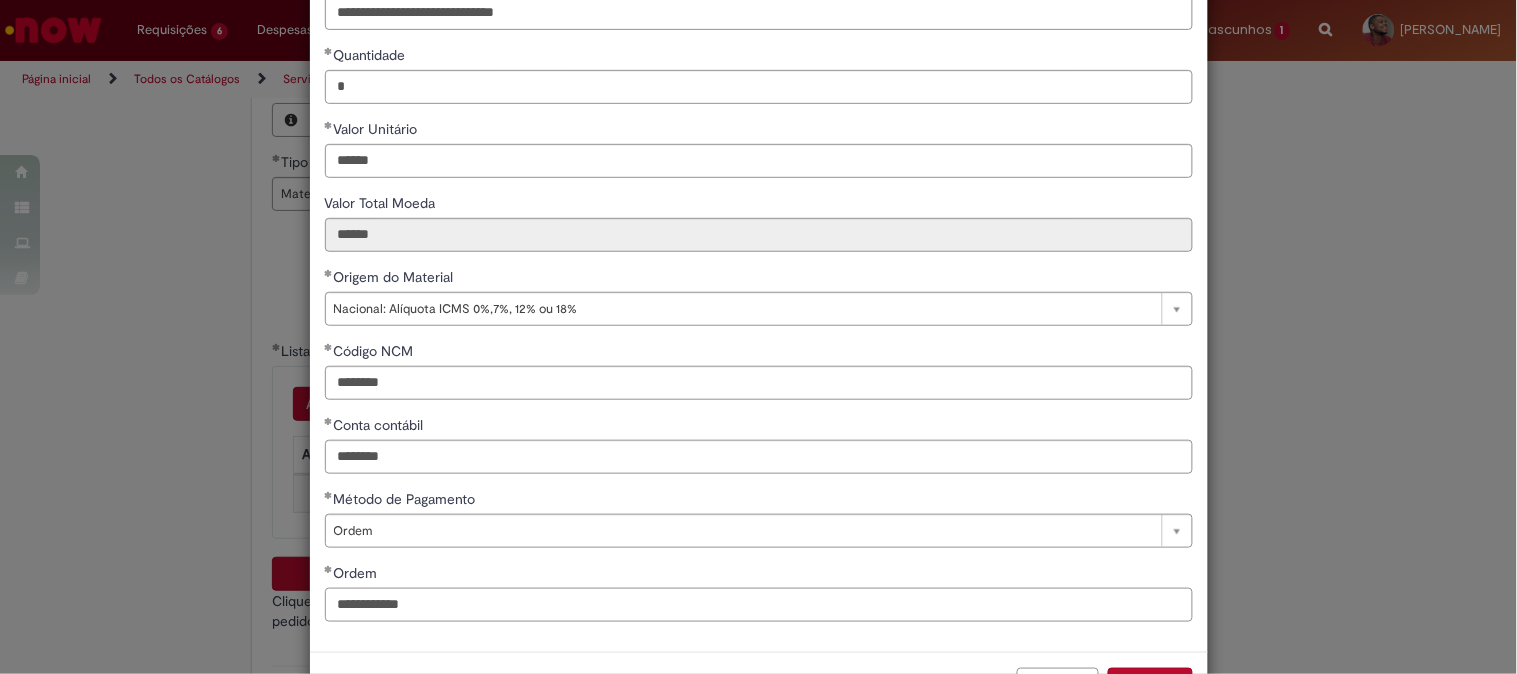 scroll, scrollTop: 280, scrollLeft: 0, axis: vertical 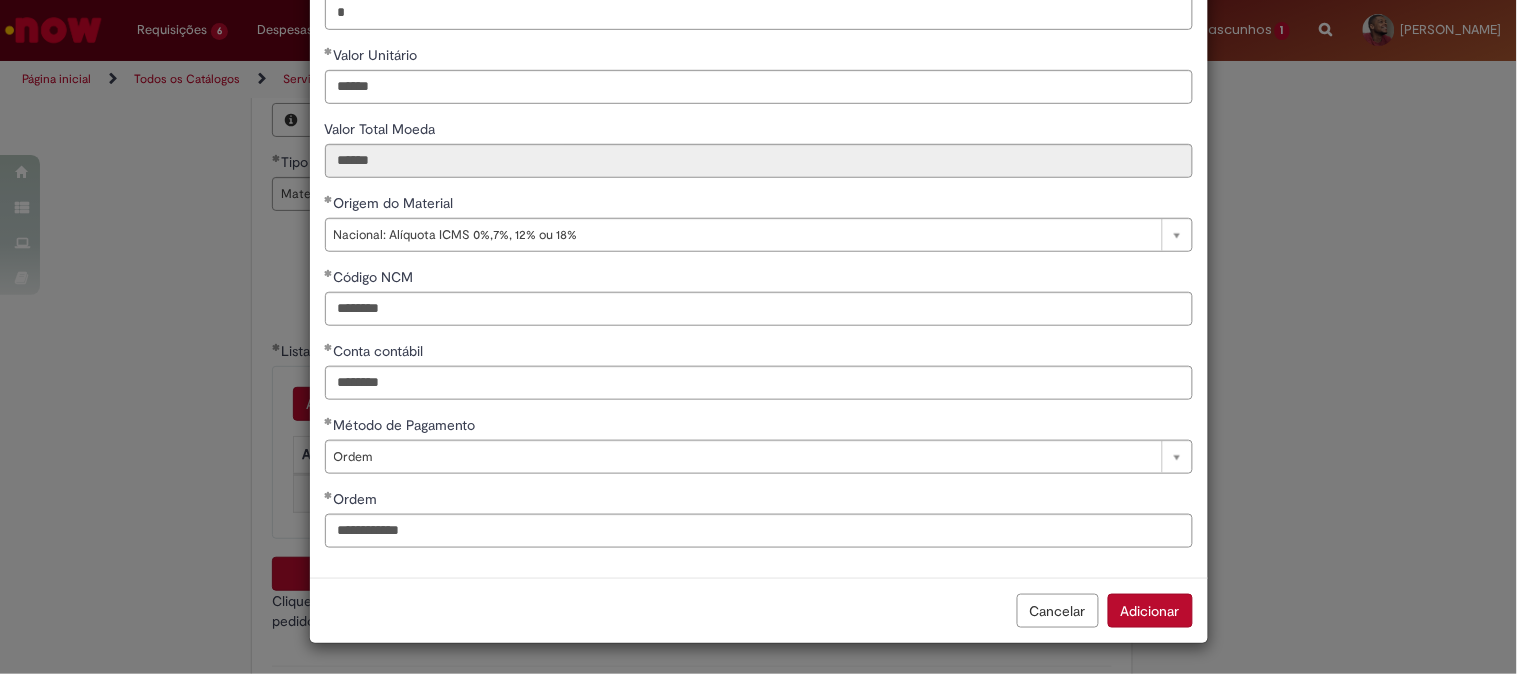 click on "Adicionar" at bounding box center (1150, 611) 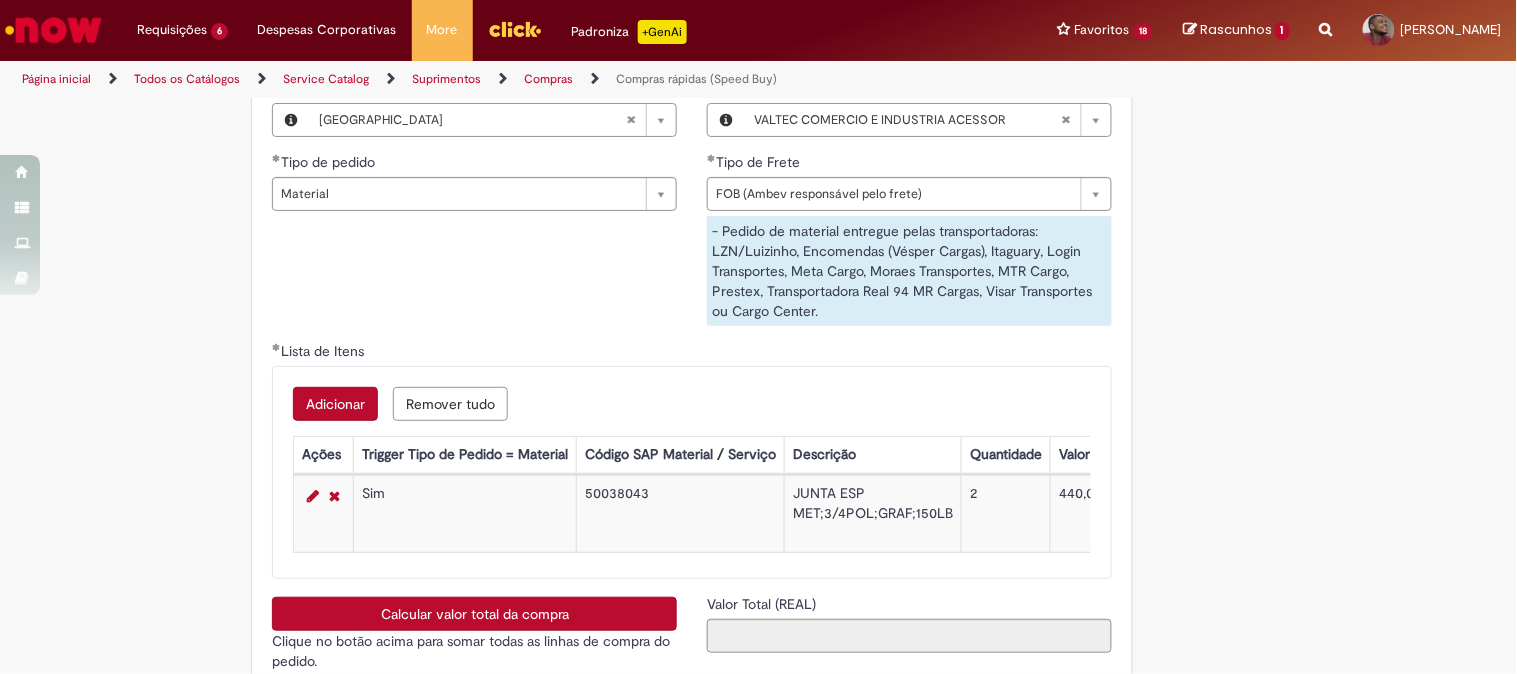 scroll, scrollTop: 3333, scrollLeft: 0, axis: vertical 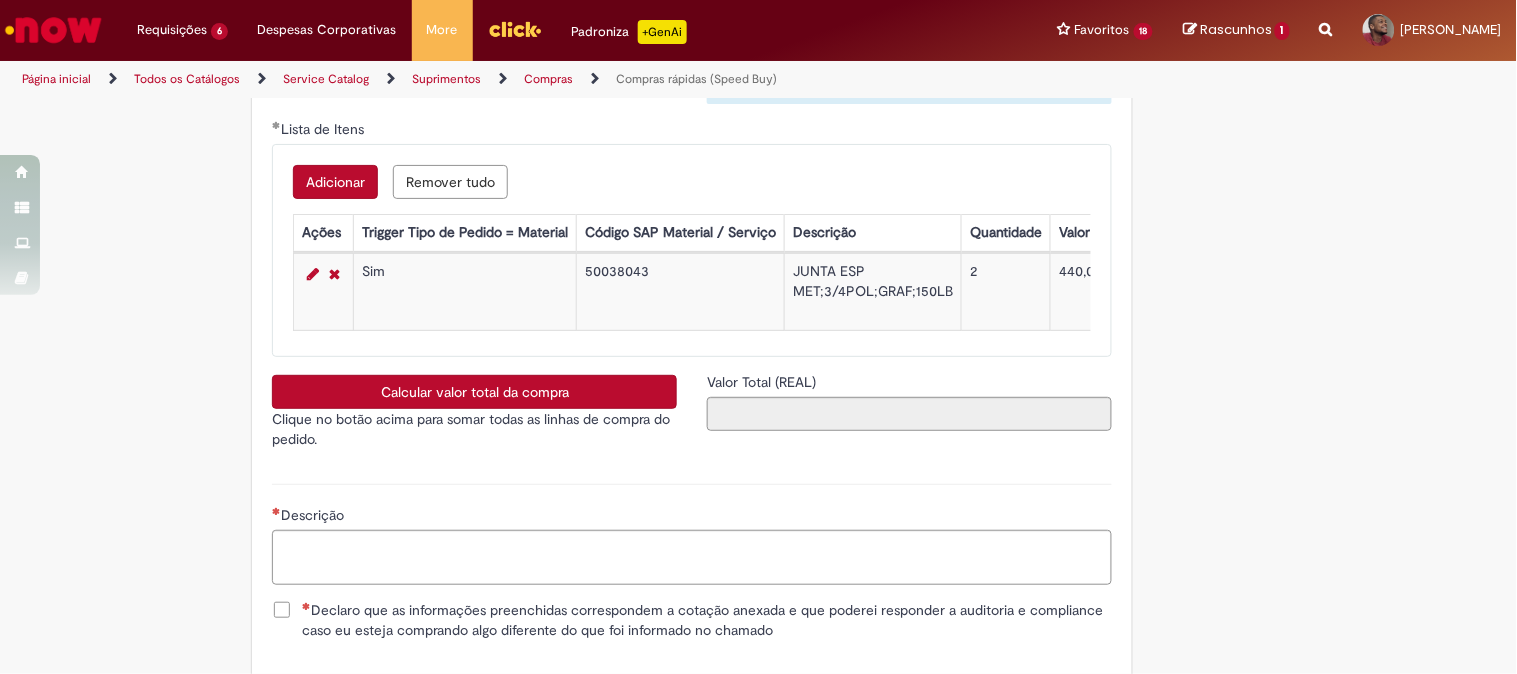 click on "Calcular valor total da compra" at bounding box center [474, 392] 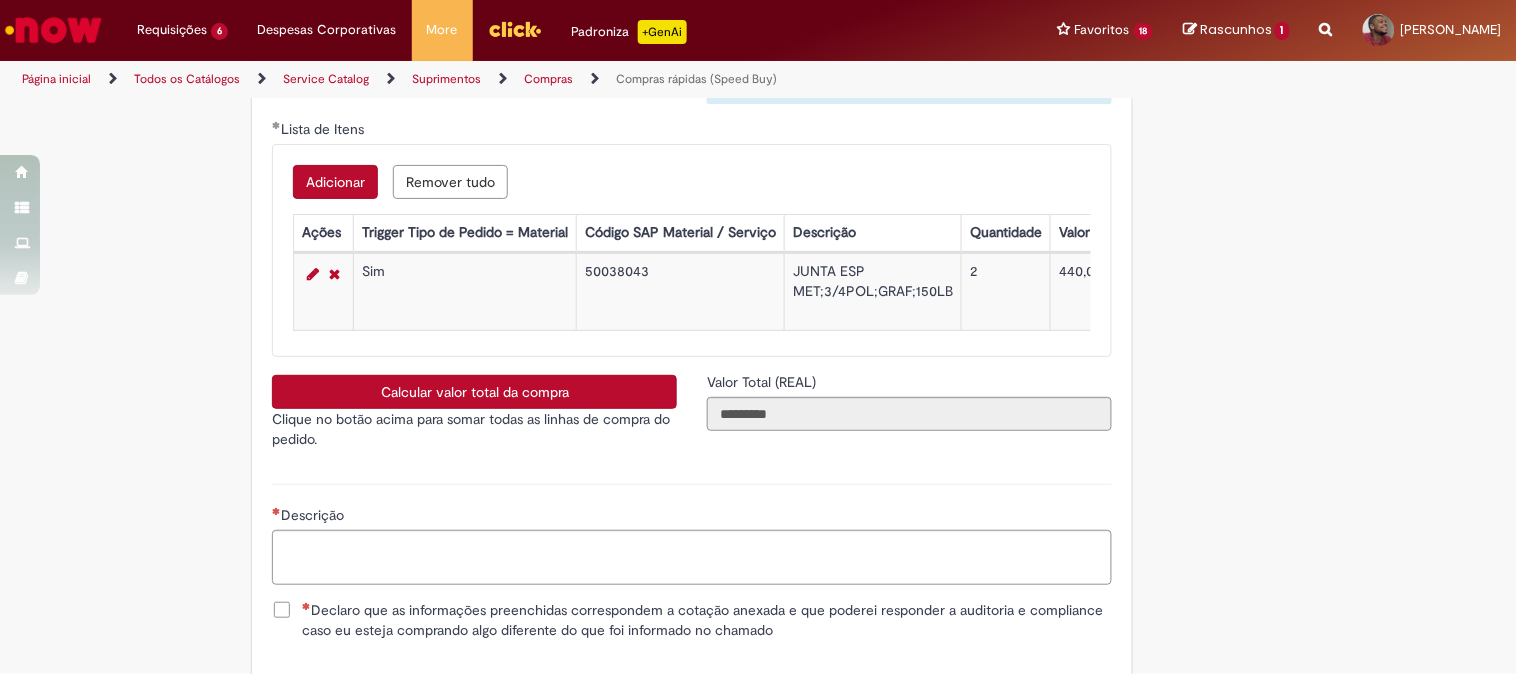 click on "Declaro que as informações preenchidas correspondem a cotação anexada e que poderei responder a auditoria e compliance caso eu esteja comprando algo diferente do que foi informado no chamado" at bounding box center (707, 620) 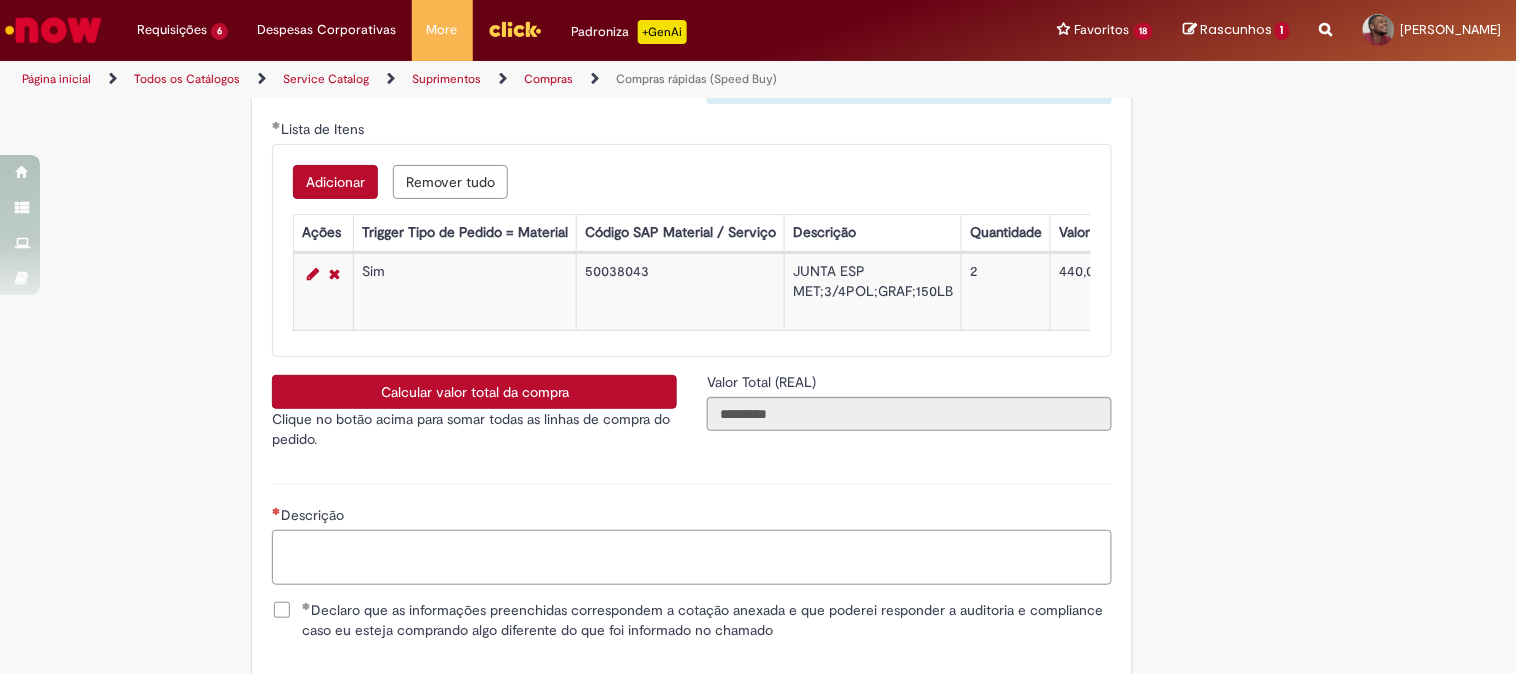 click on "Descrição" at bounding box center (692, 557) 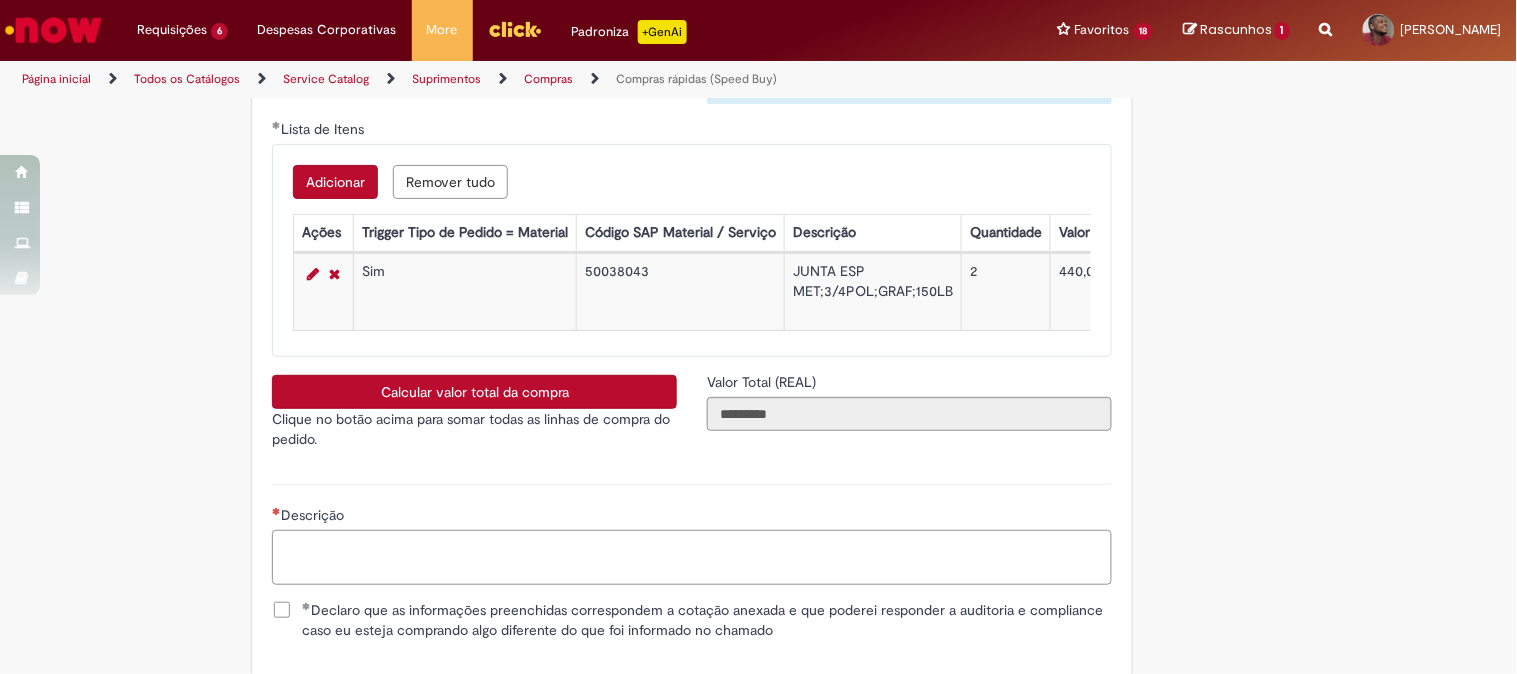 paste on "**********" 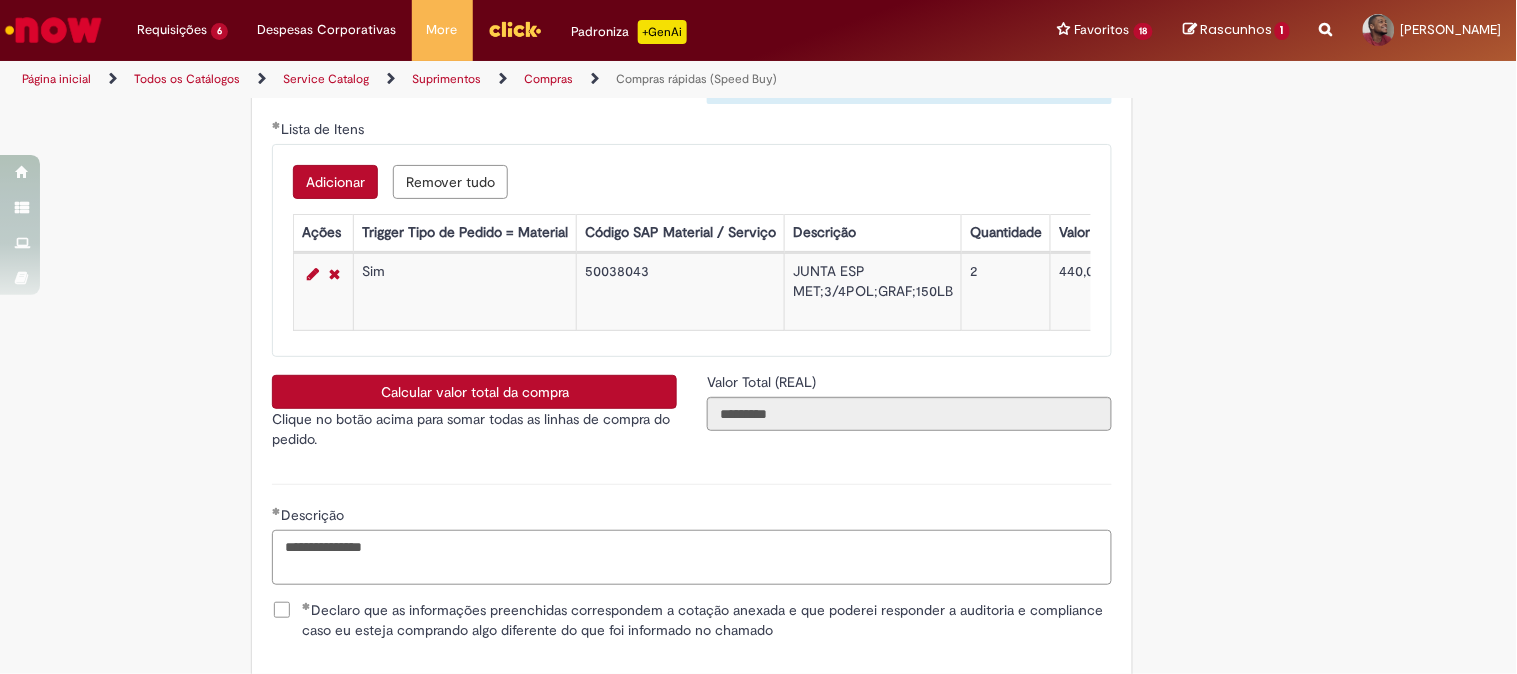 scroll, scrollTop: 3613, scrollLeft: 0, axis: vertical 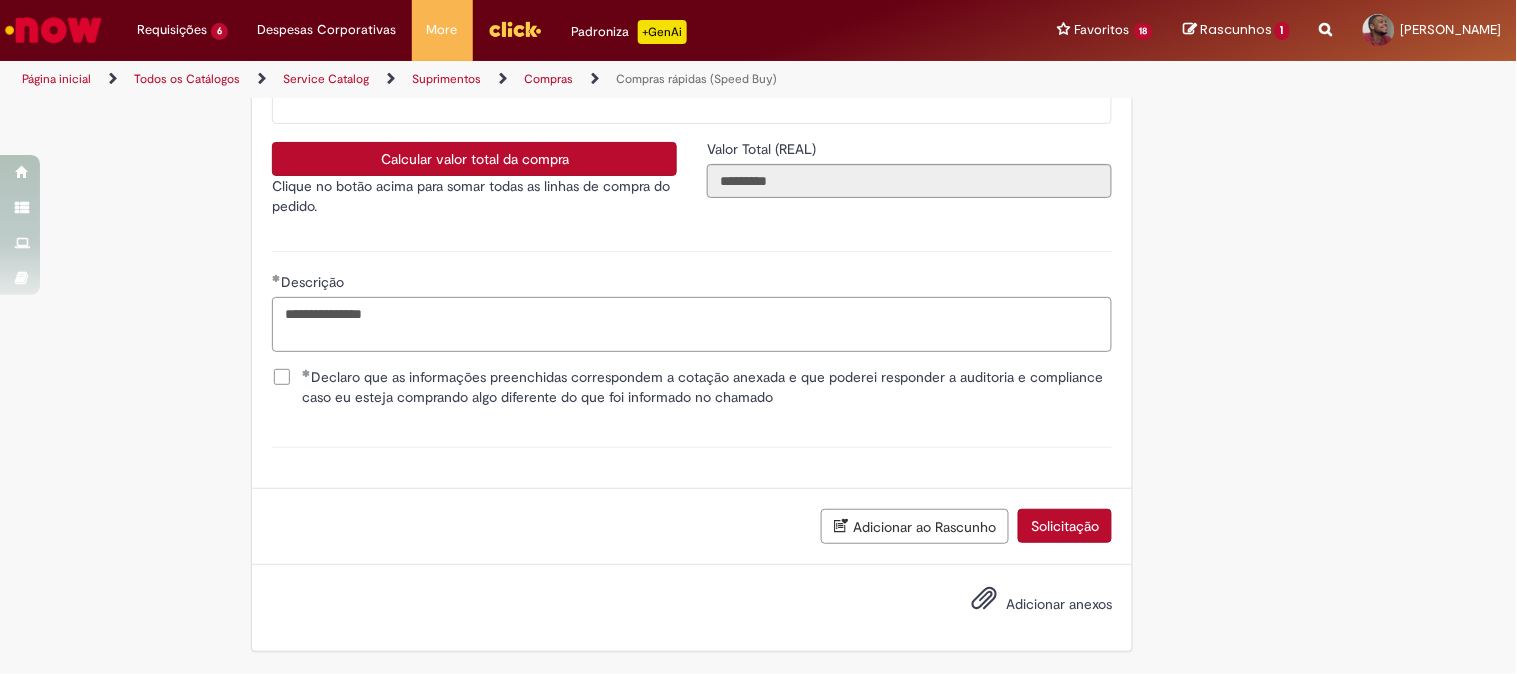 type on "**********" 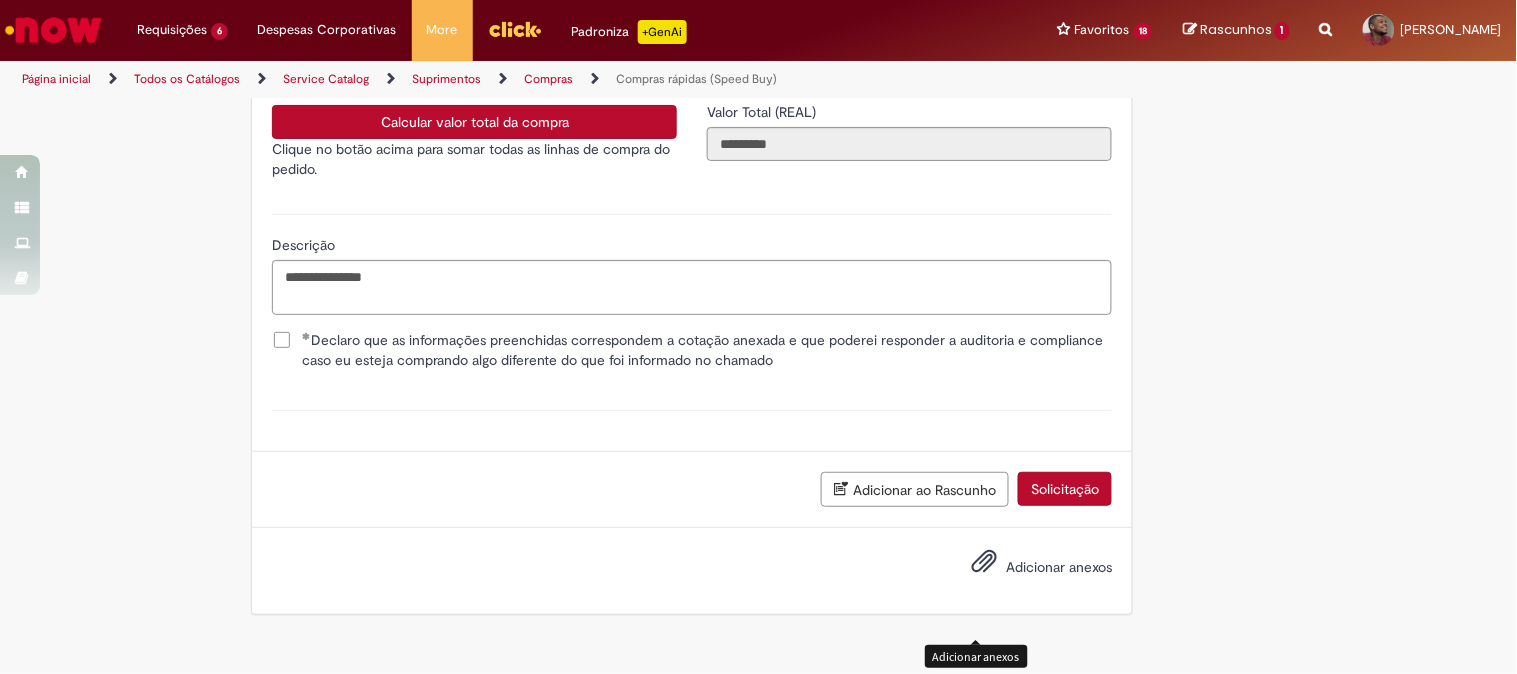 click at bounding box center [984, 562] 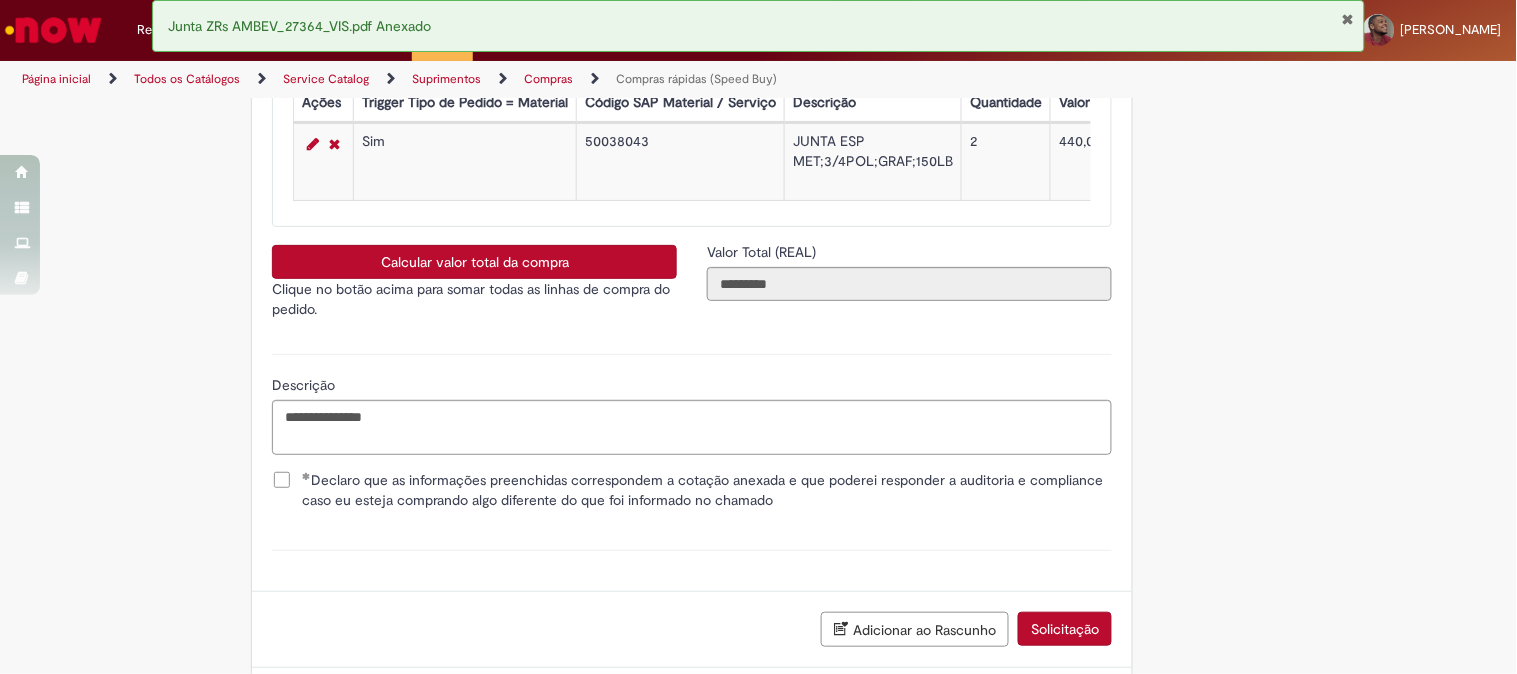 scroll, scrollTop: 3352, scrollLeft: 0, axis: vertical 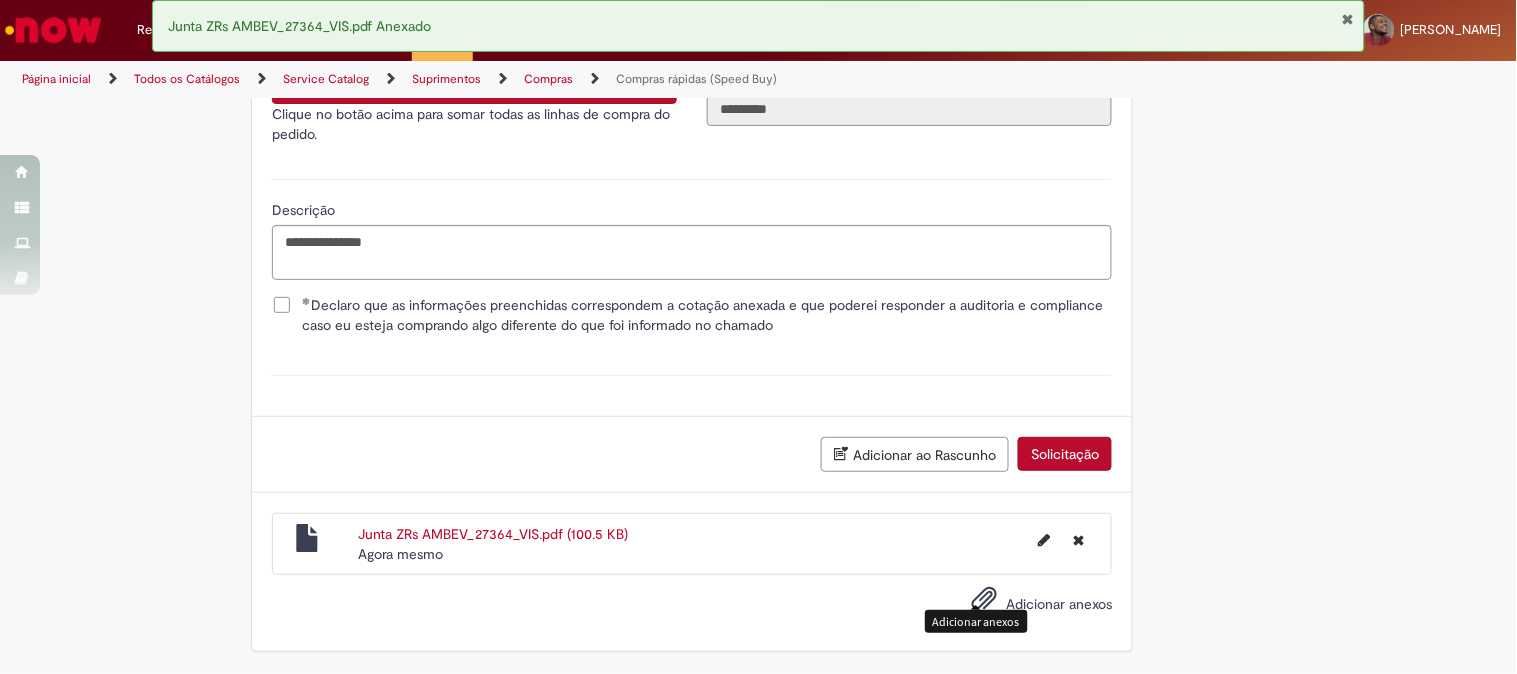 click on "Solicitação" at bounding box center [1065, 454] 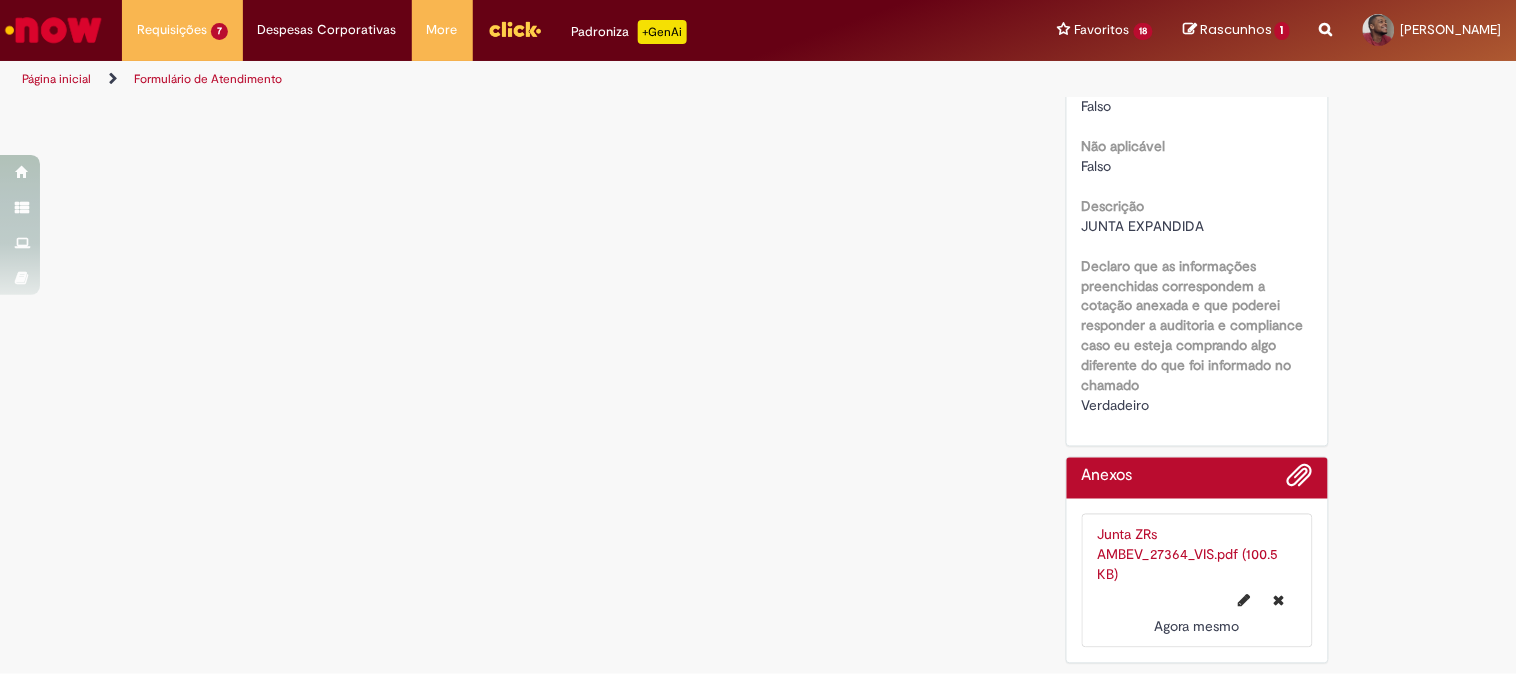 scroll, scrollTop: 0, scrollLeft: 0, axis: both 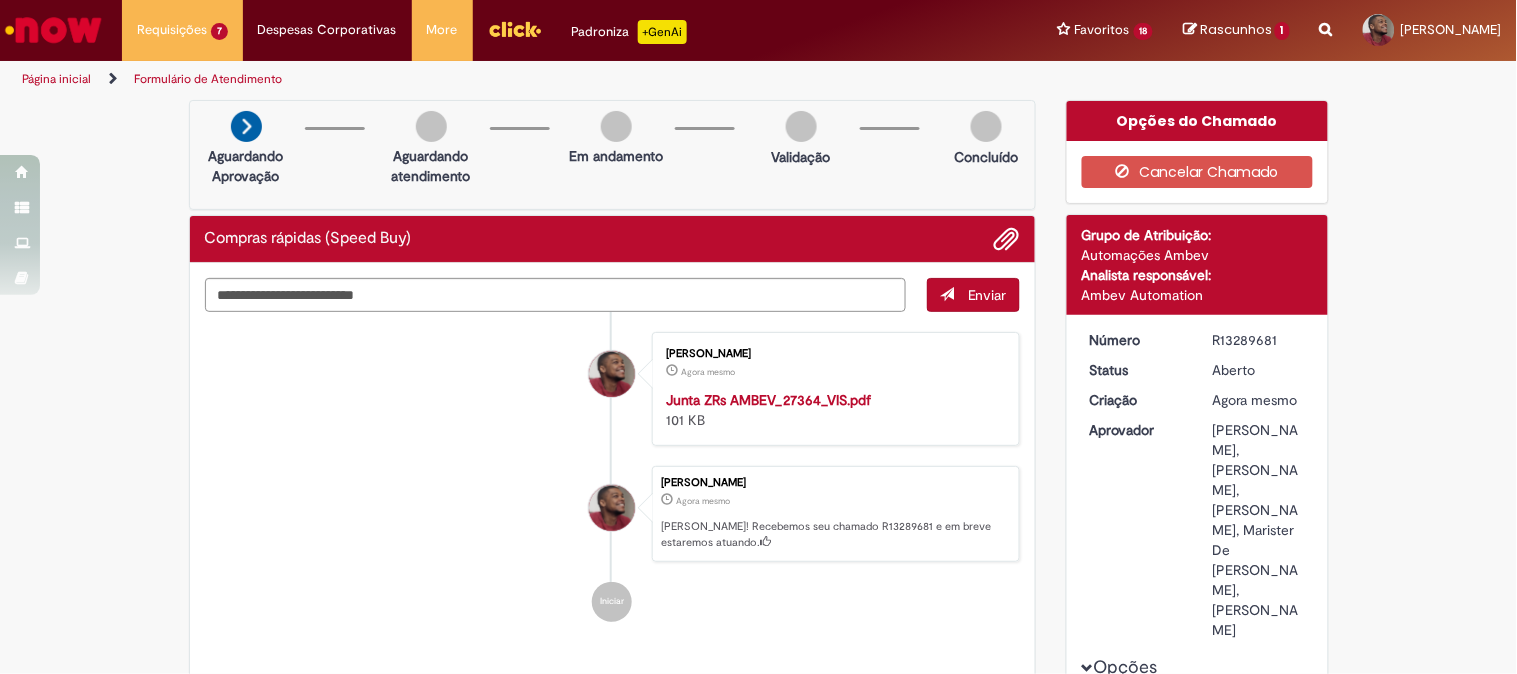 click on "R13289681" at bounding box center [1259, 340] 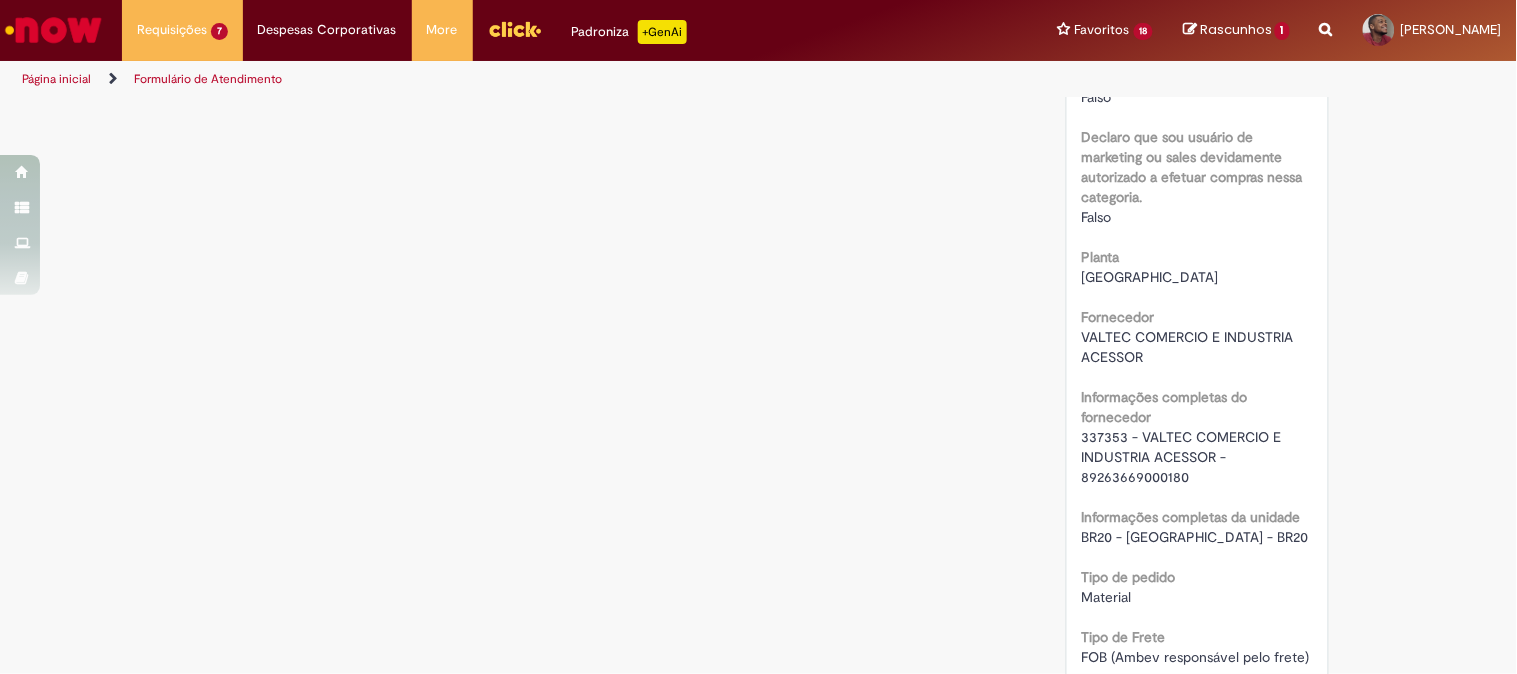 scroll, scrollTop: 1888, scrollLeft: 0, axis: vertical 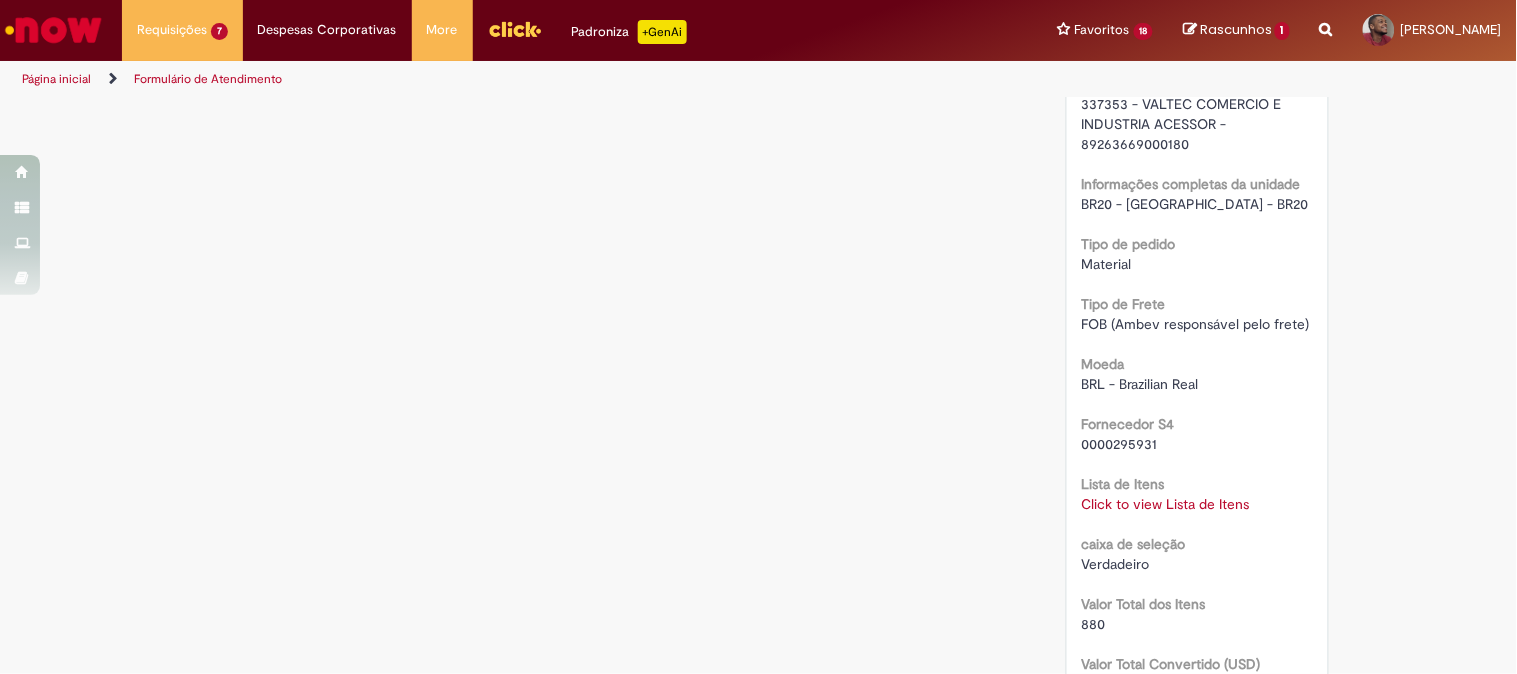 click on "Click to view Lista de Itens   Click to view Lista de Itens" at bounding box center [1197, 504] 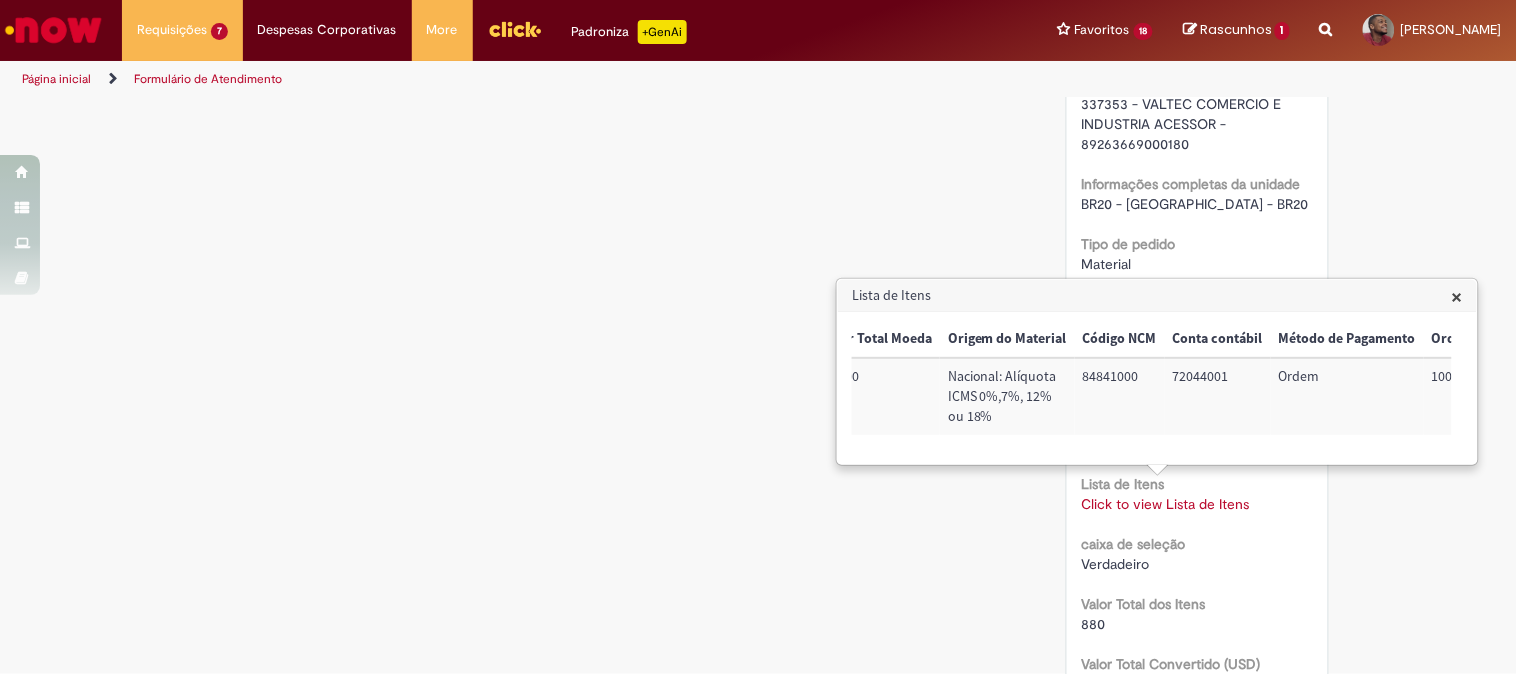 scroll, scrollTop: 0, scrollLeft: 897, axis: horizontal 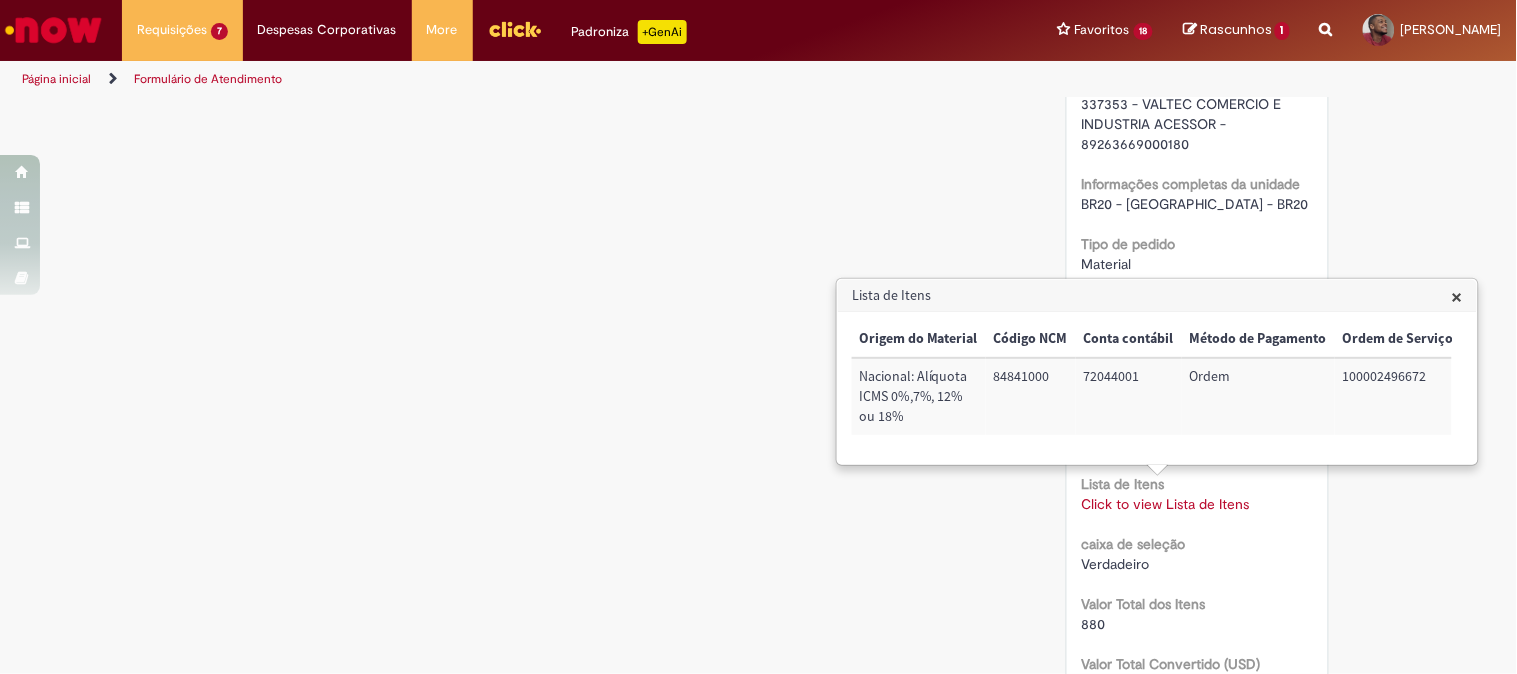 click on "100002496672" at bounding box center [1398, 396] 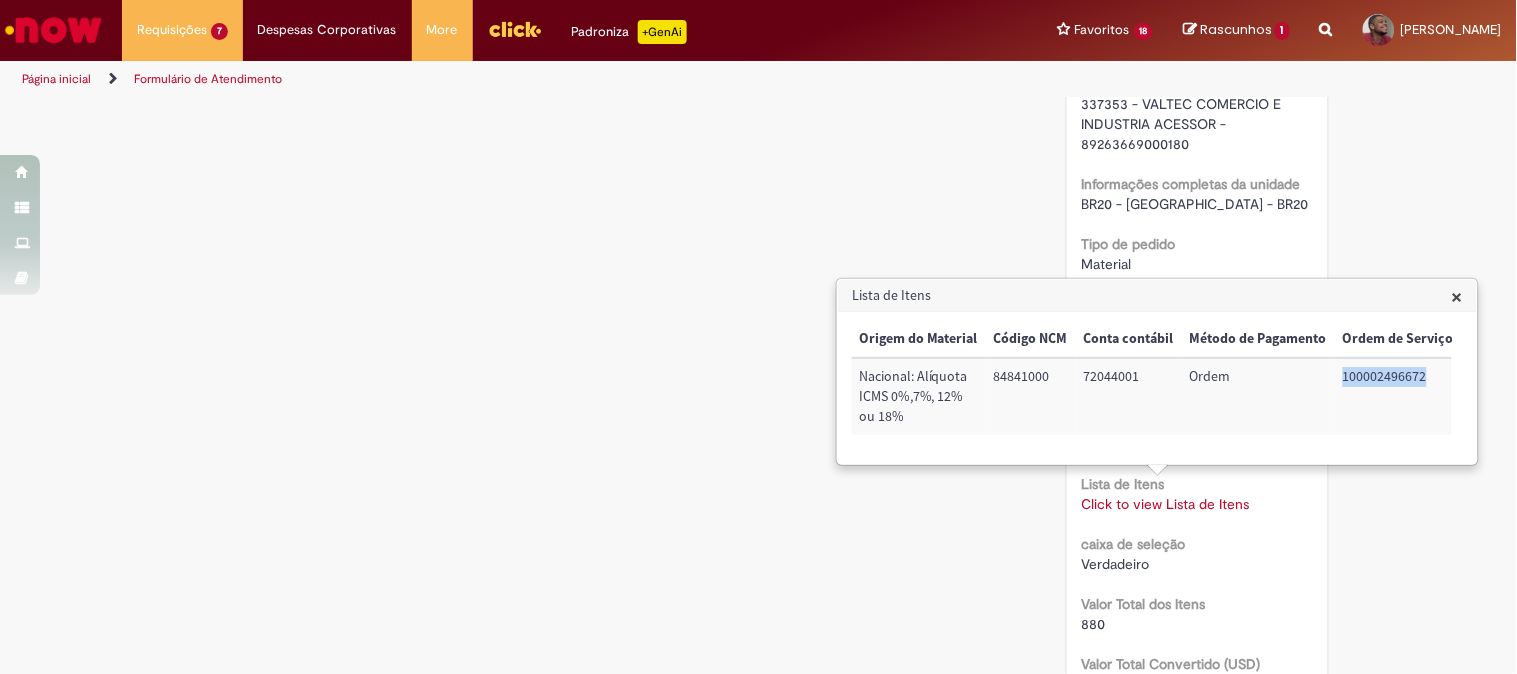 click on "100002496672" at bounding box center (1398, 396) 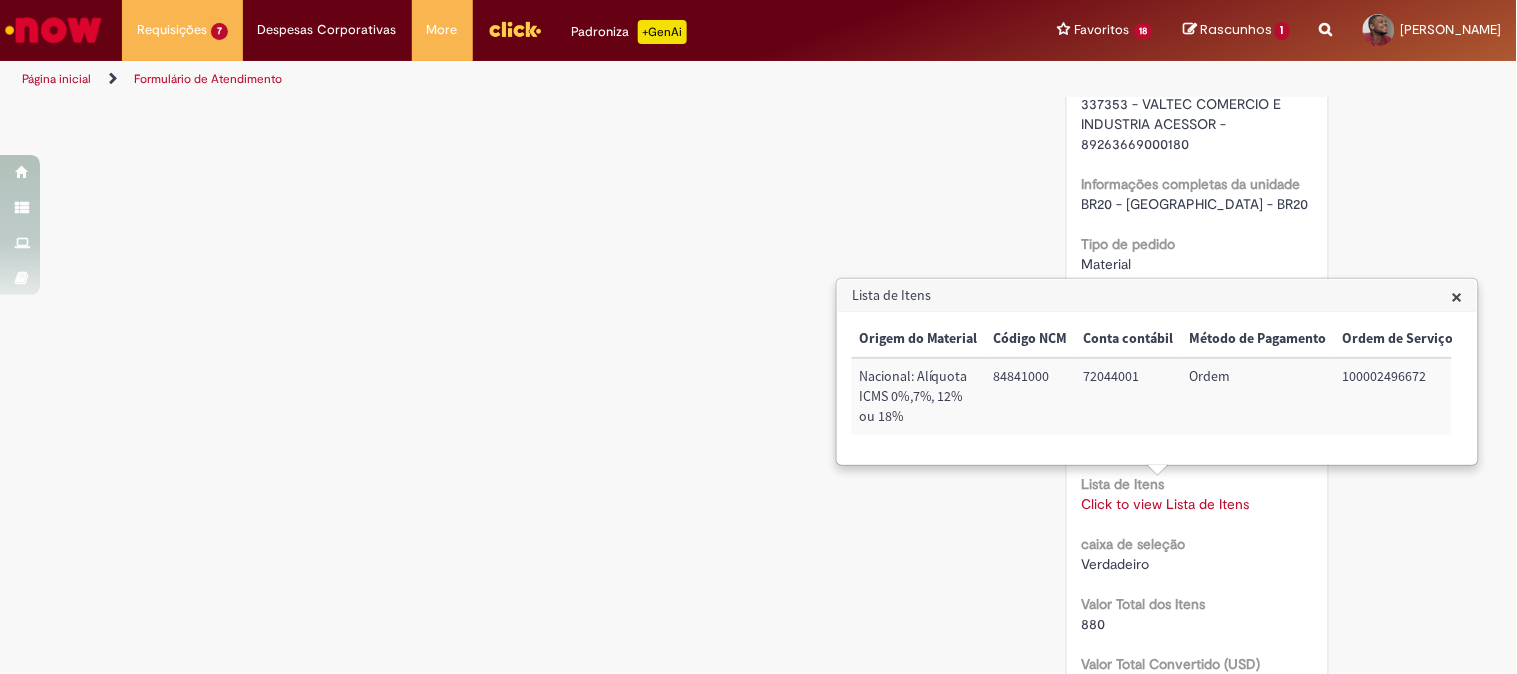 click on "Verificar Código de Barras
Aguardando Aprovação
Aguardando atendimento
Em andamento
Validação
Concluído
Compras rápidas (Speed Buy)
Enviar
S
Sistema
Agora mesmo Agora mesmo     Comentários adicionais
Olá!  Recebemos seu chamado  R13289681  e ele esta pendente aprovação.  Lembrando que o chamado será cancelado automaticamente caso não seja aprovado." at bounding box center [759, -88] 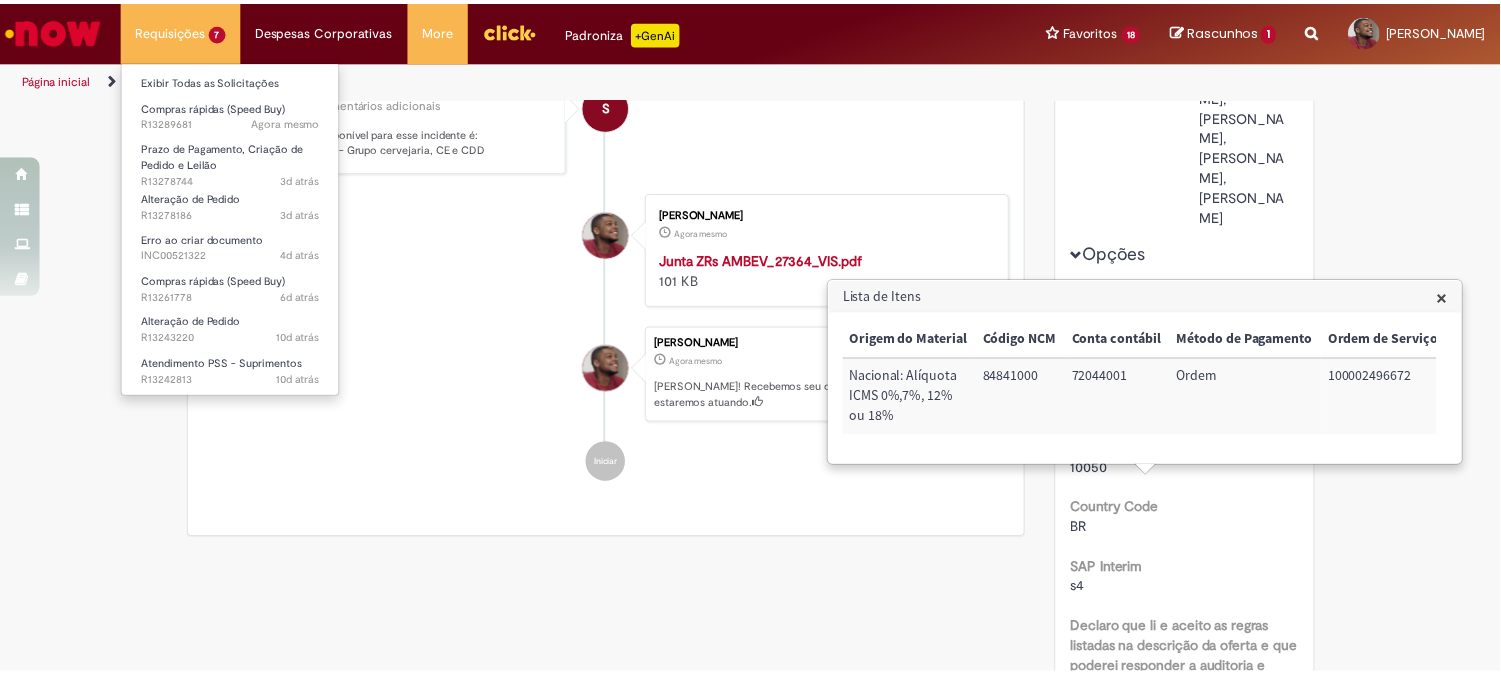 scroll, scrollTop: 0, scrollLeft: 0, axis: both 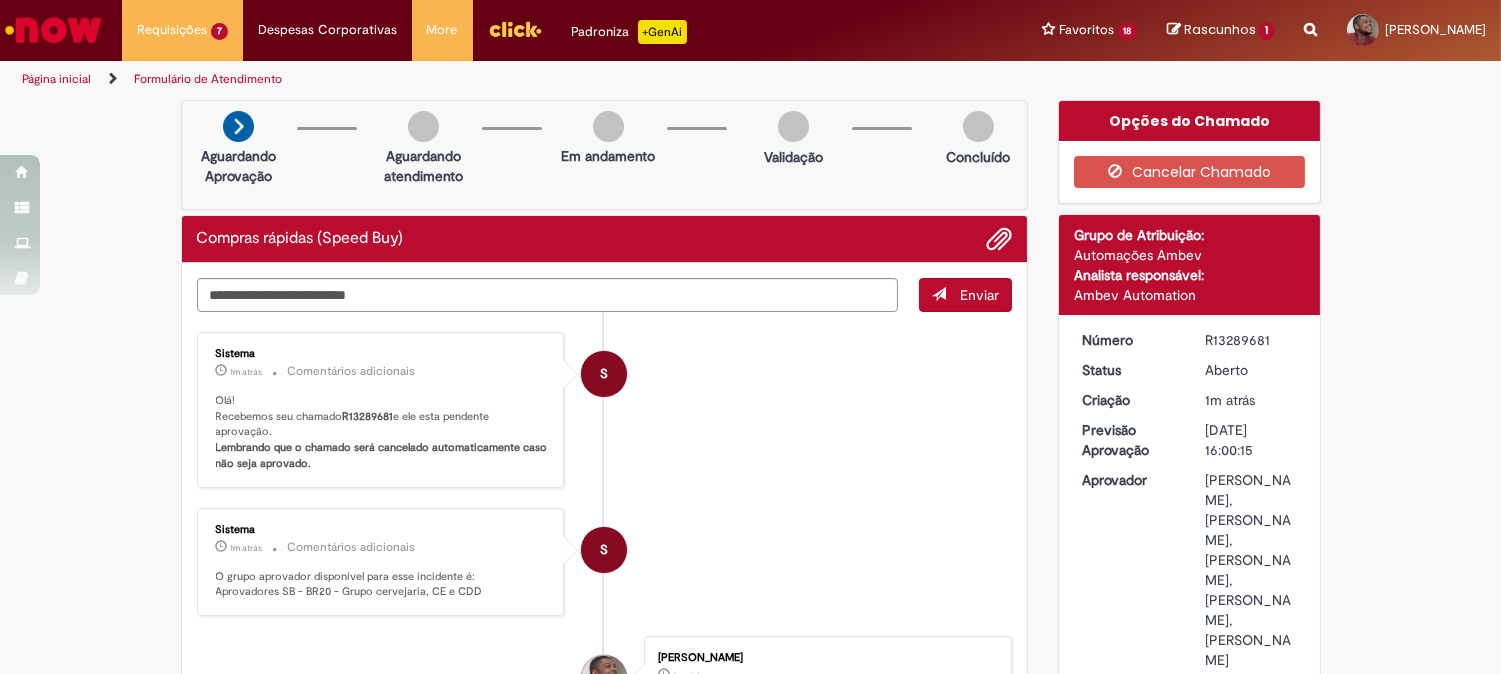 click on "R13289681" at bounding box center (368, 416) 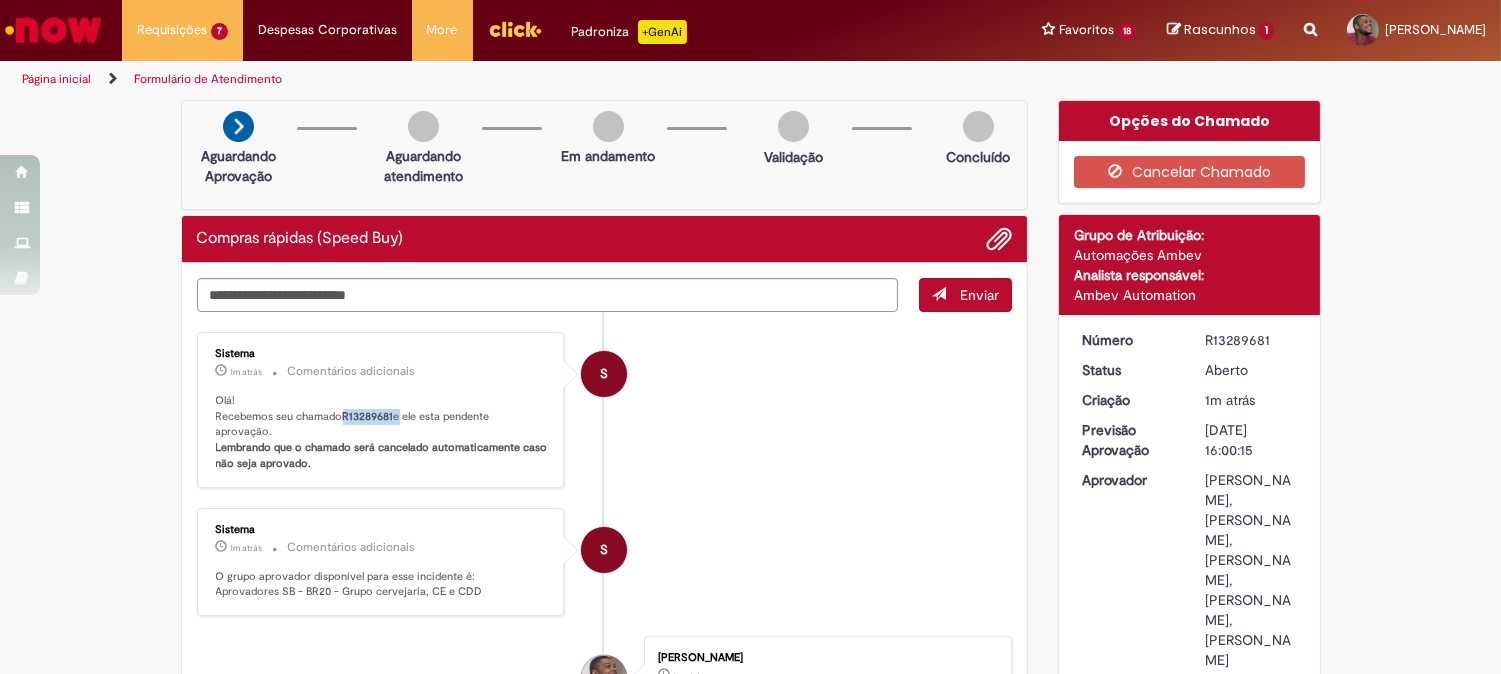 click on "R13289681" at bounding box center (368, 416) 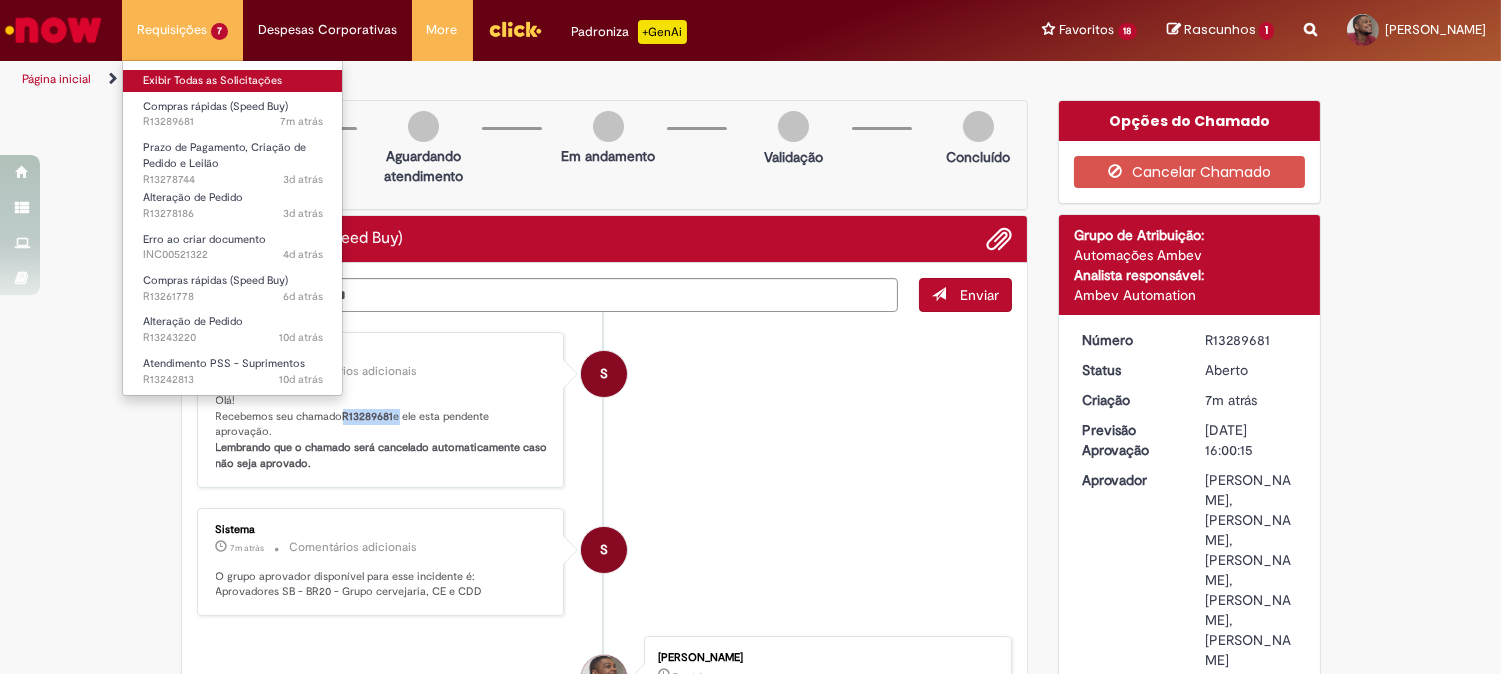 click on "Exibir Todas as Solicitações" at bounding box center (233, 81) 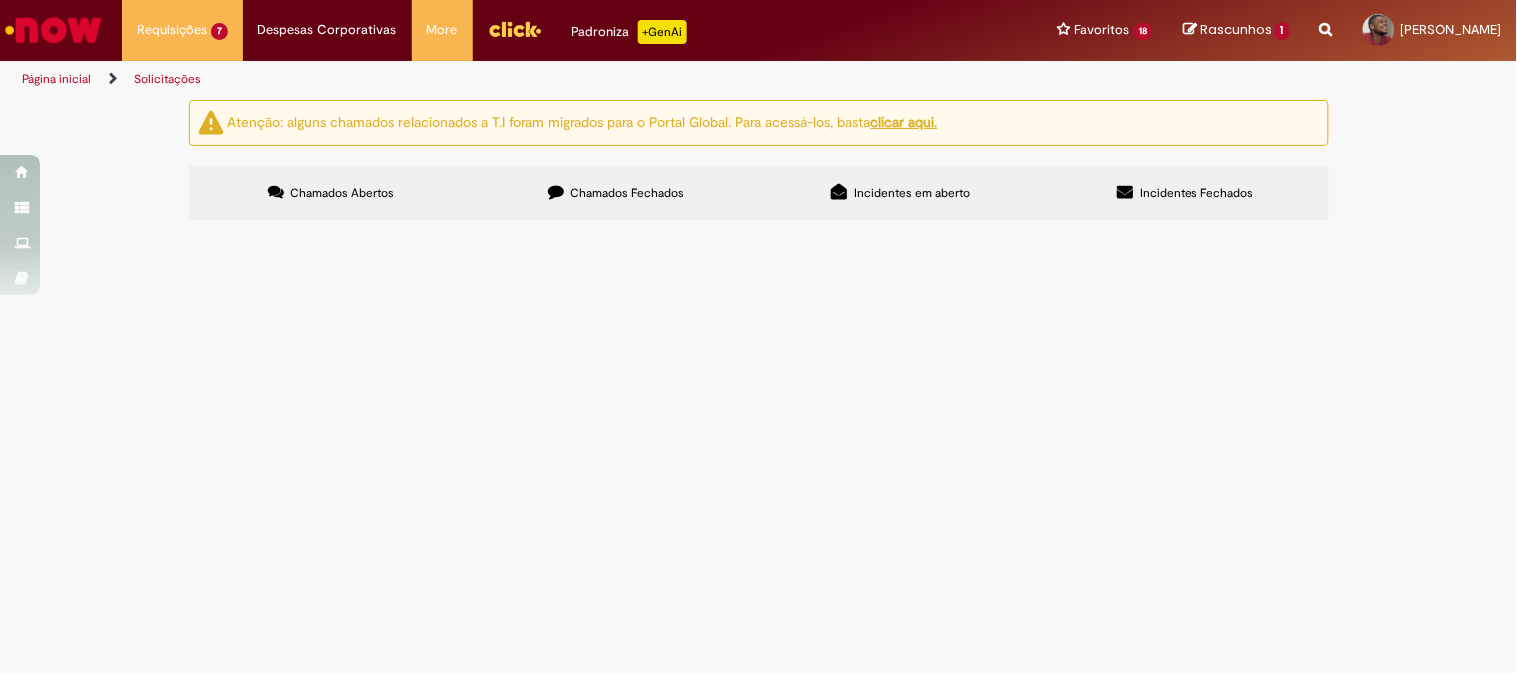 scroll, scrollTop: 111, scrollLeft: 0, axis: vertical 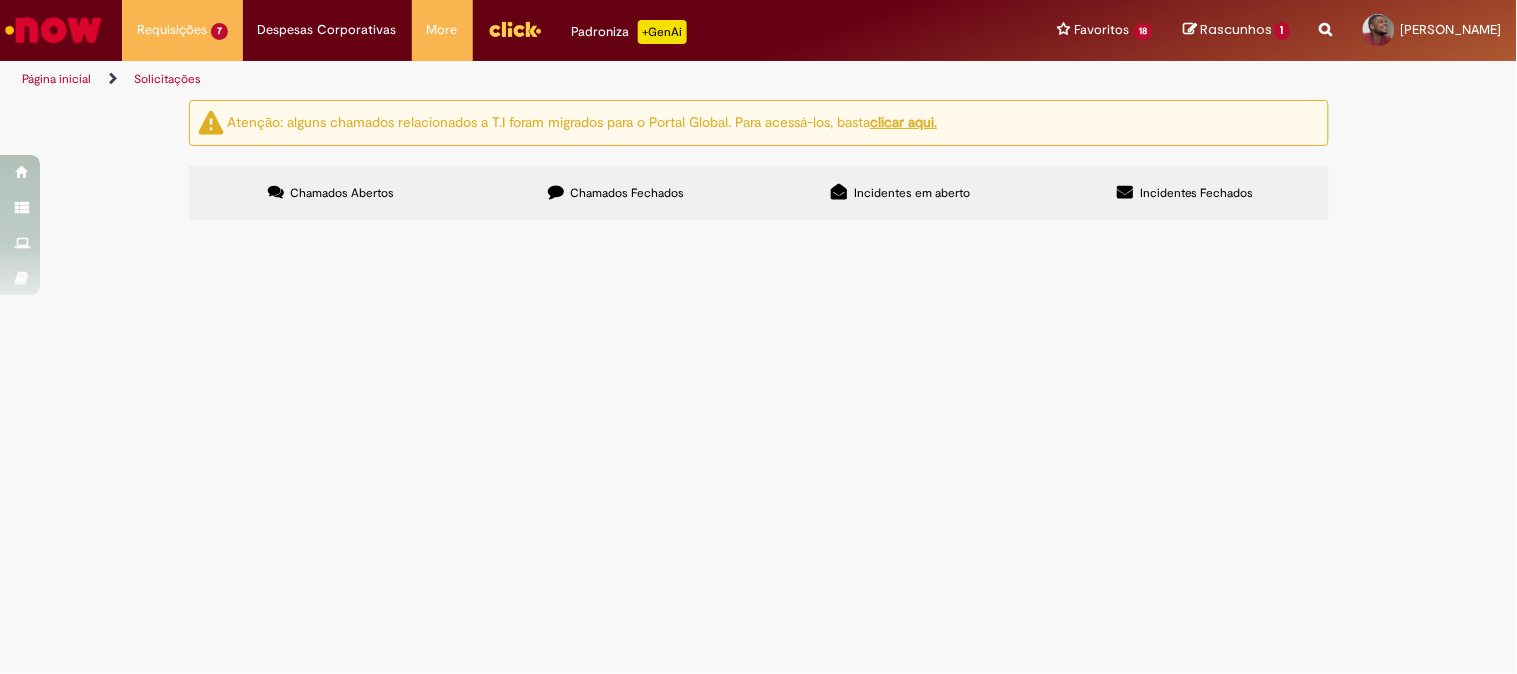 click on "Chamados Fechados" at bounding box center [616, 193] 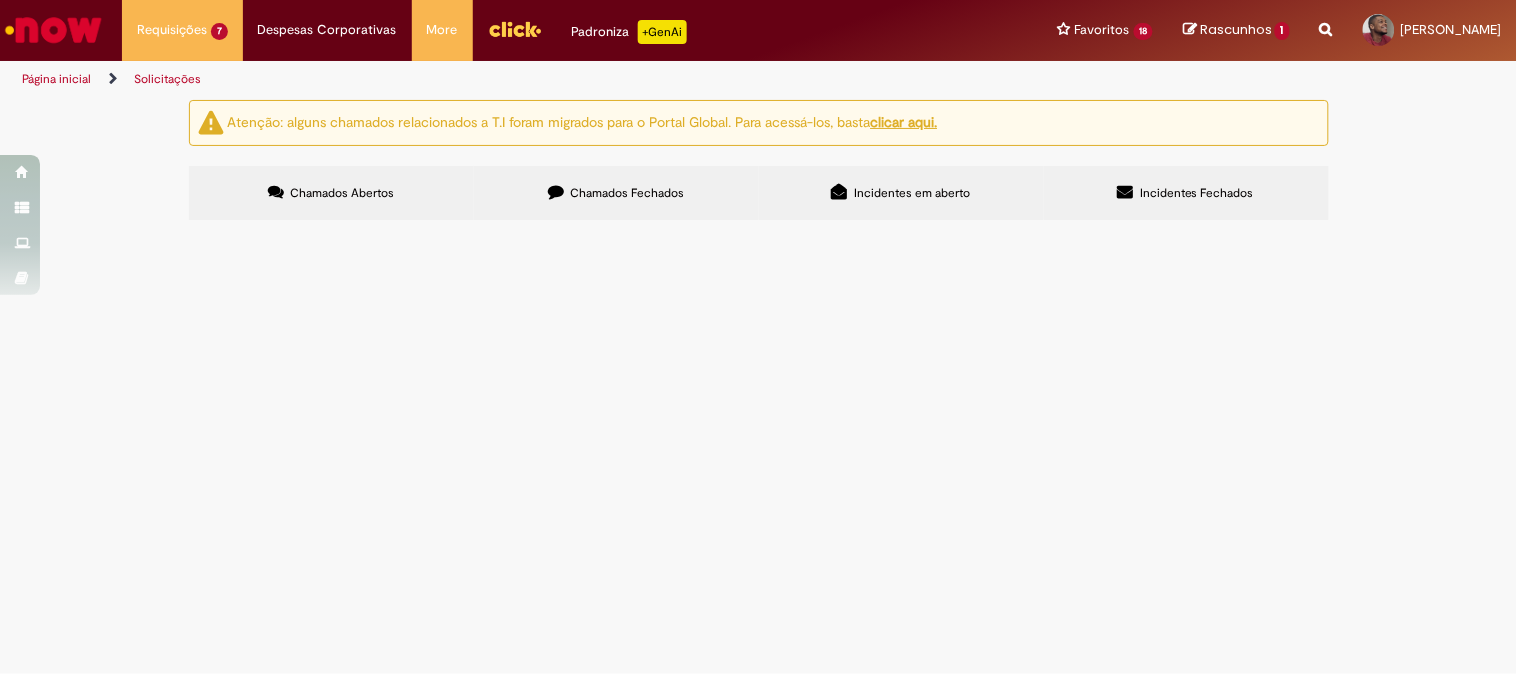click on "Chamados Abertos" at bounding box center [331, 193] 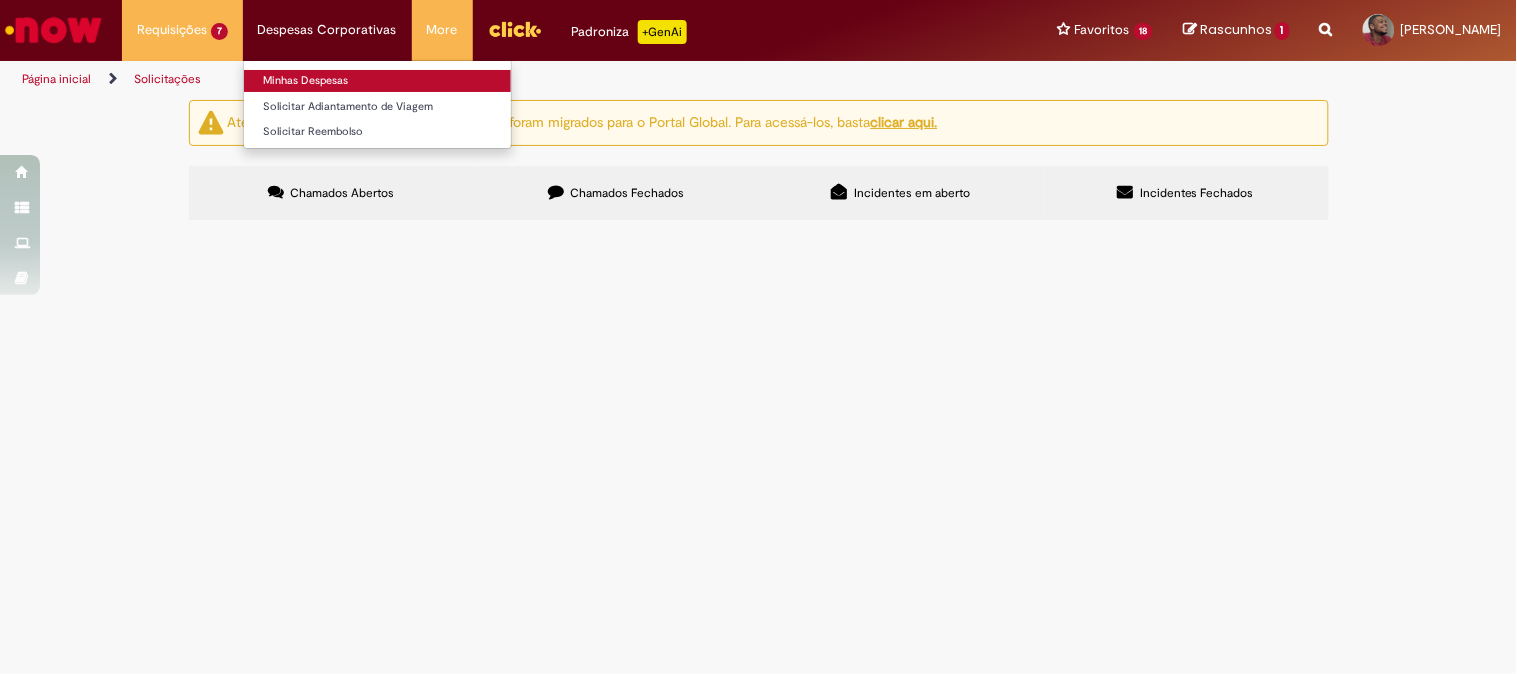 click on "Minhas Despesas" at bounding box center (377, 81) 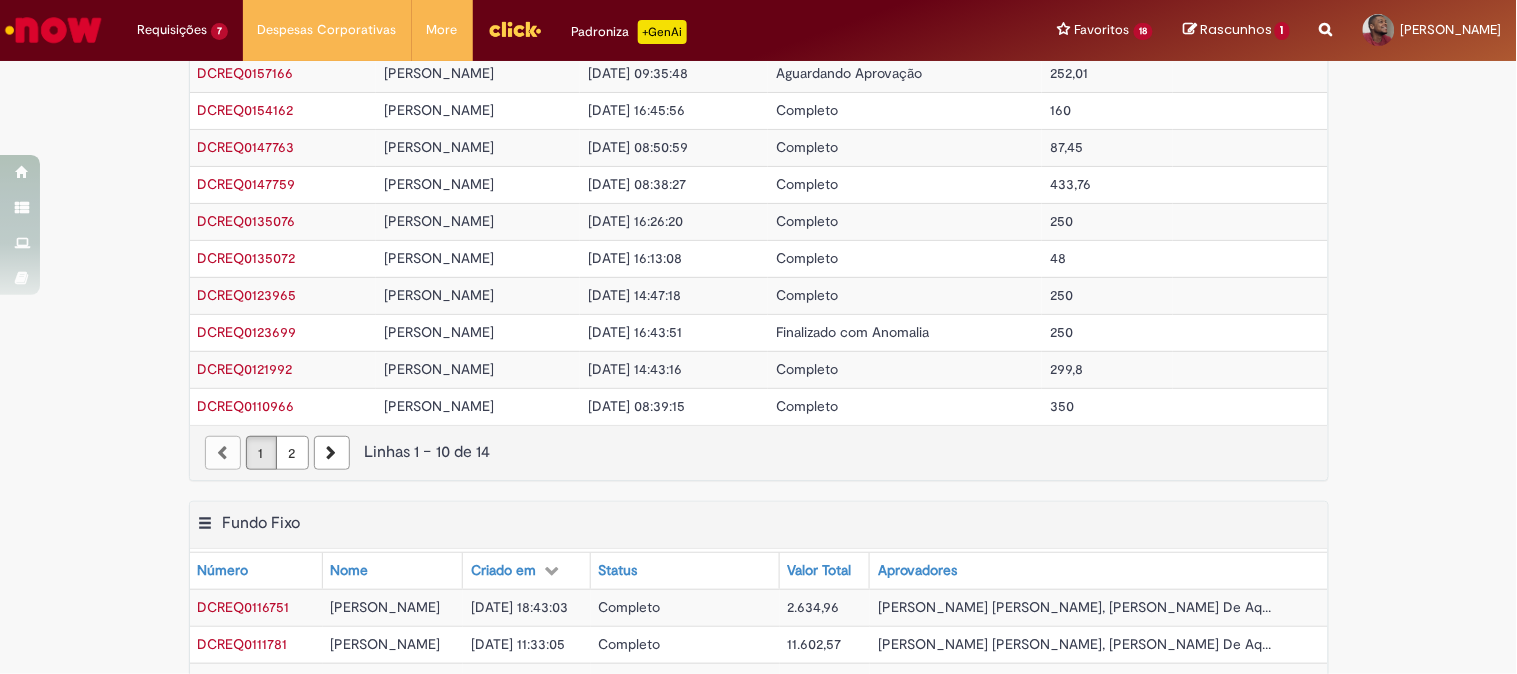 scroll, scrollTop: 0, scrollLeft: 0, axis: both 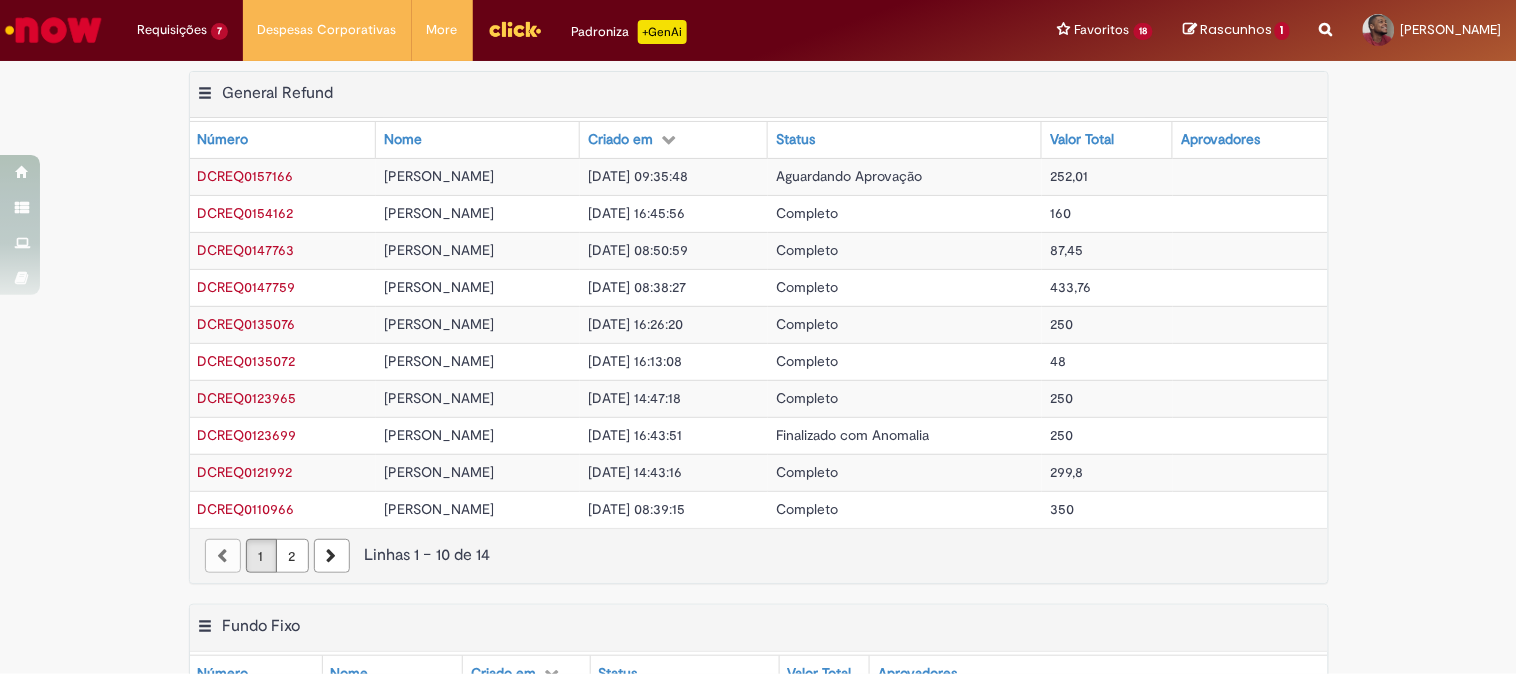 click on "[DATE] 09:35:48" at bounding box center [638, 176] 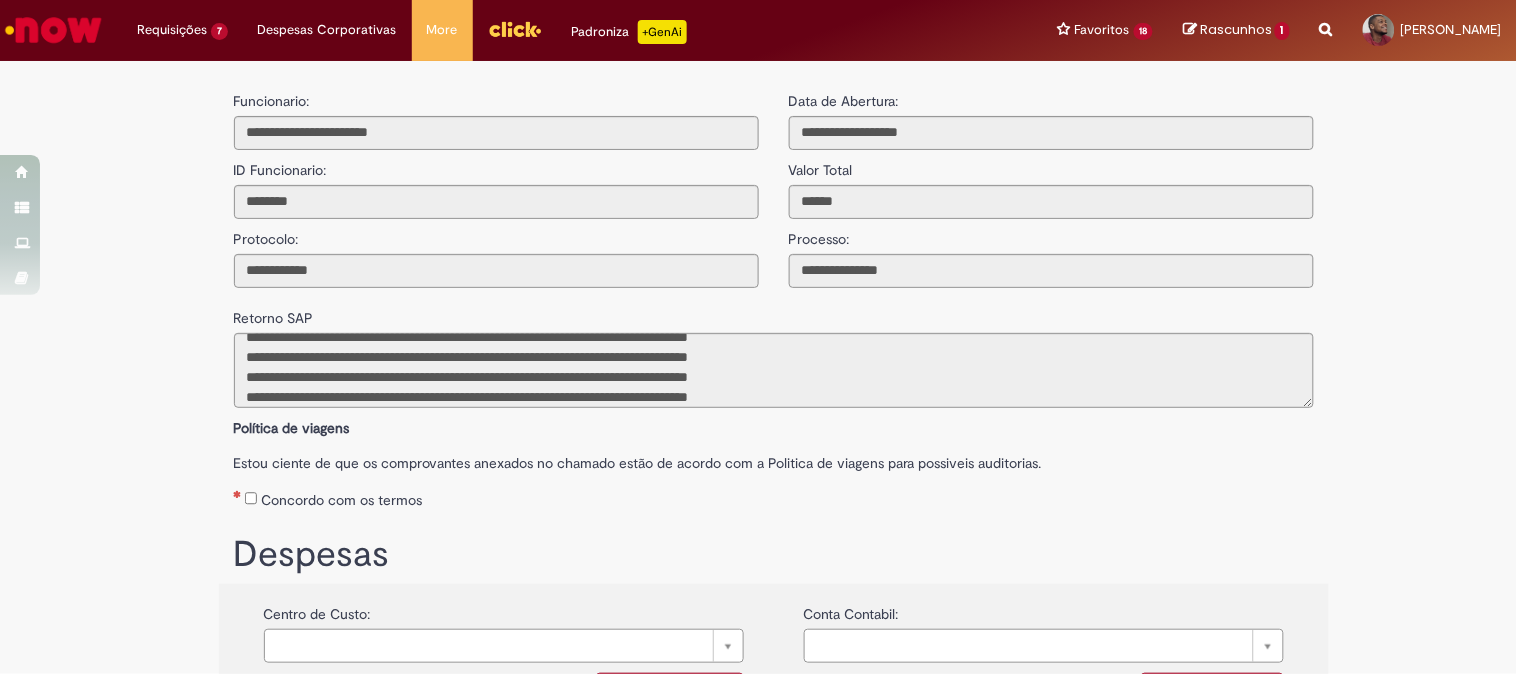 scroll, scrollTop: 178, scrollLeft: 0, axis: vertical 